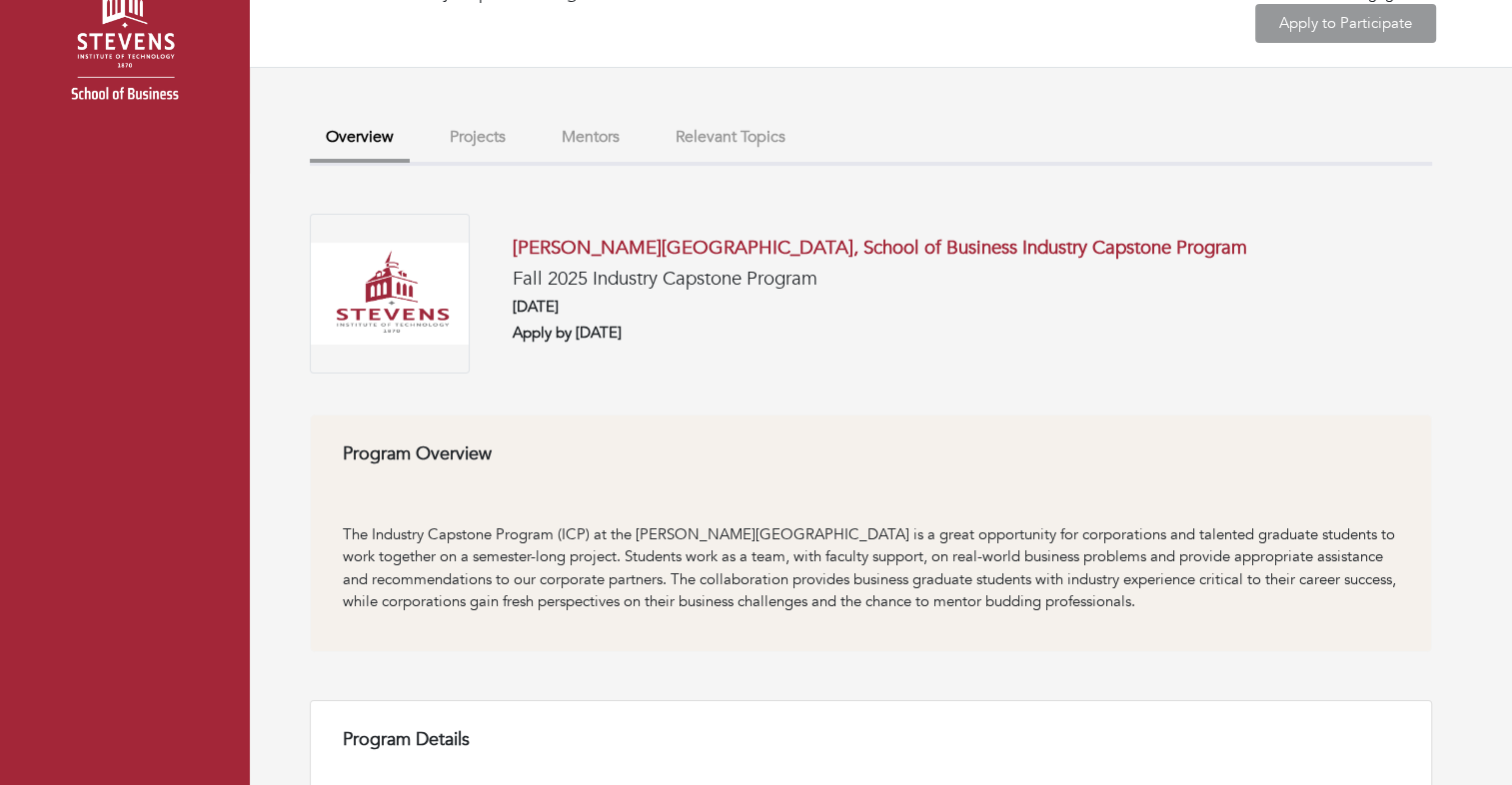 scroll, scrollTop: 108, scrollLeft: 0, axis: vertical 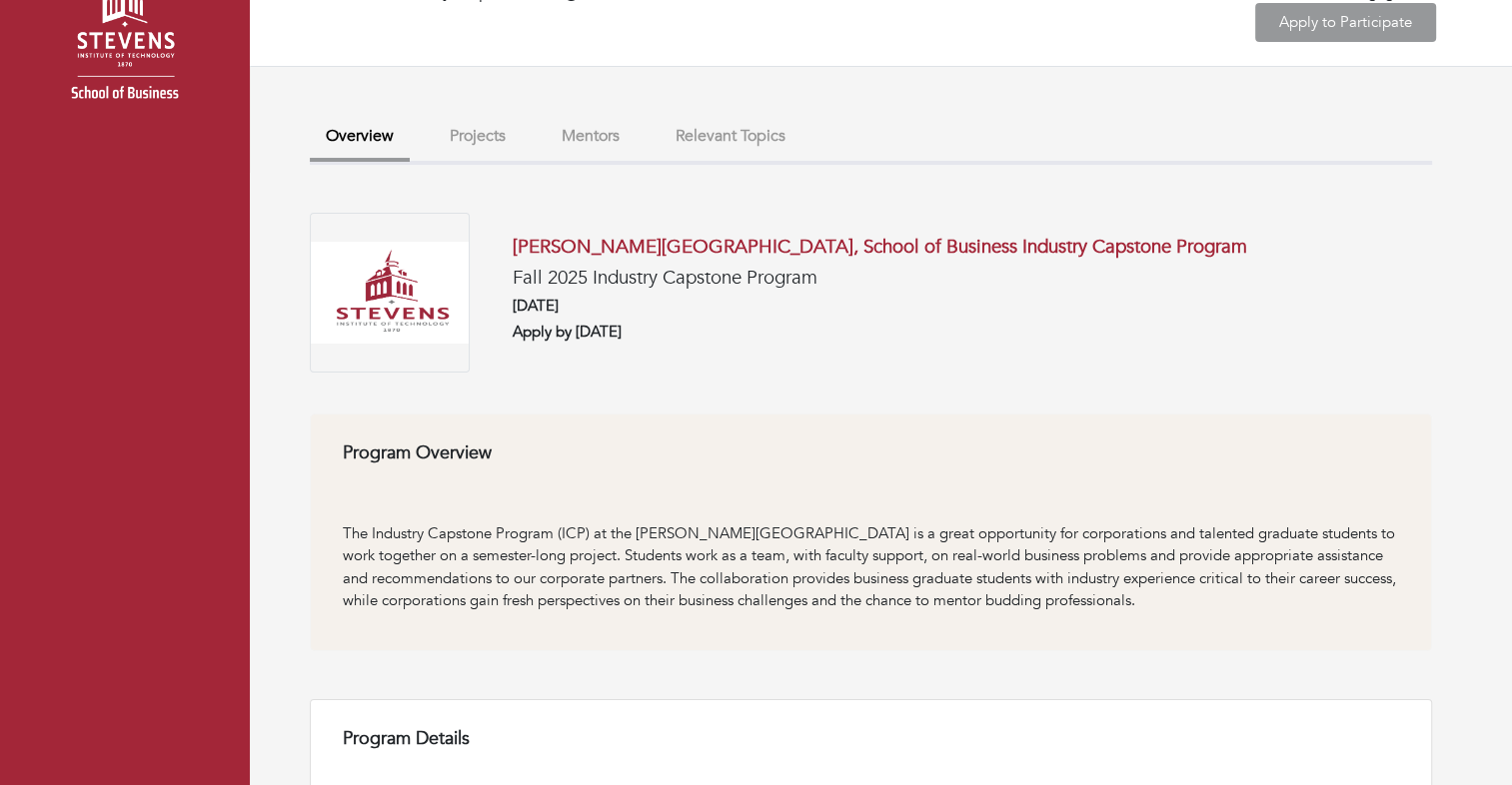 click on "Projects" at bounding box center (478, 136) 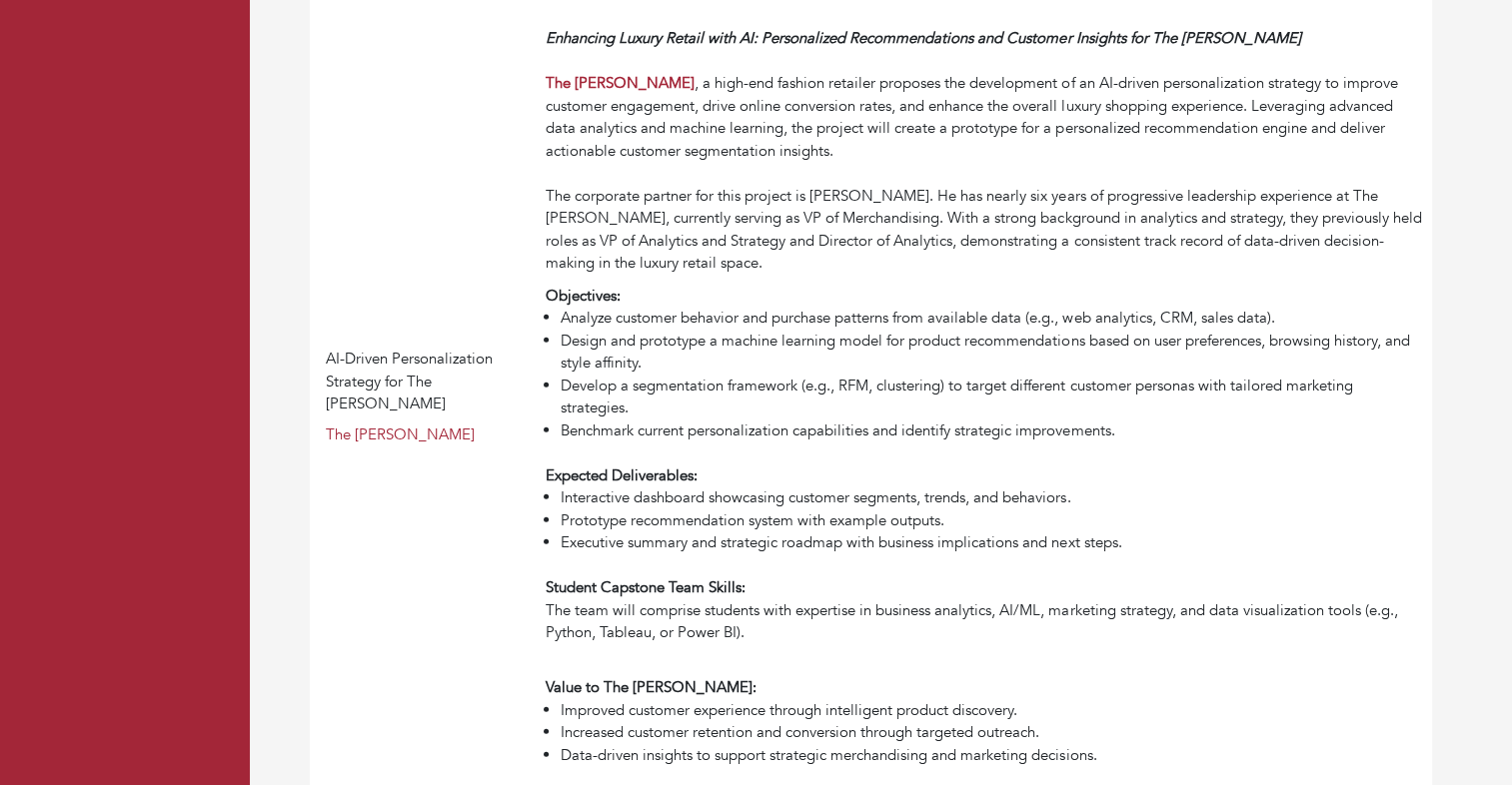 scroll, scrollTop: 5391, scrollLeft: 0, axis: vertical 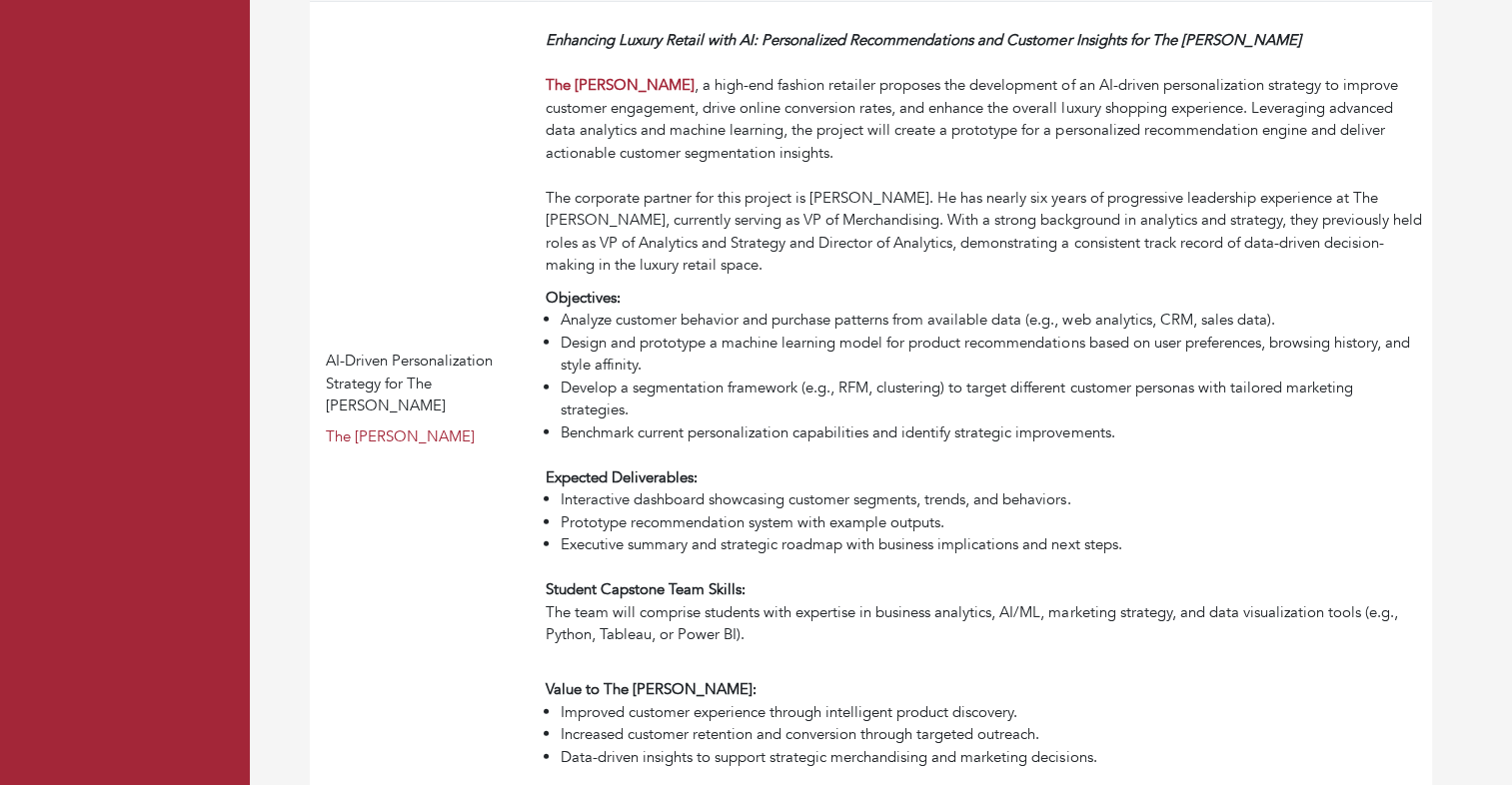 click on "AI-Driven Personalization Strategy for The [PERSON_NAME]
The [PERSON_NAME]" at bounding box center (424, 398) 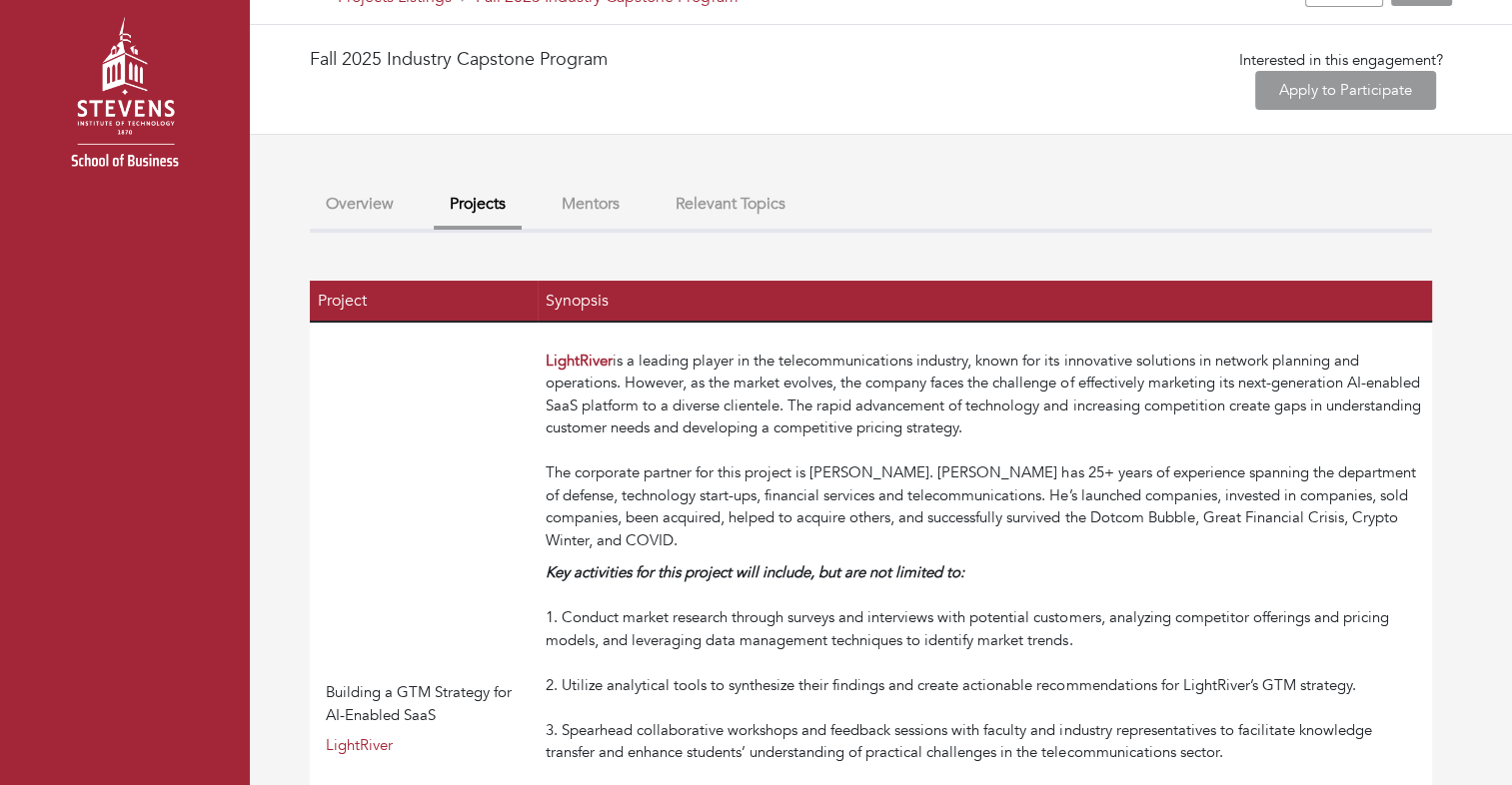 scroll, scrollTop: 48, scrollLeft: 0, axis: vertical 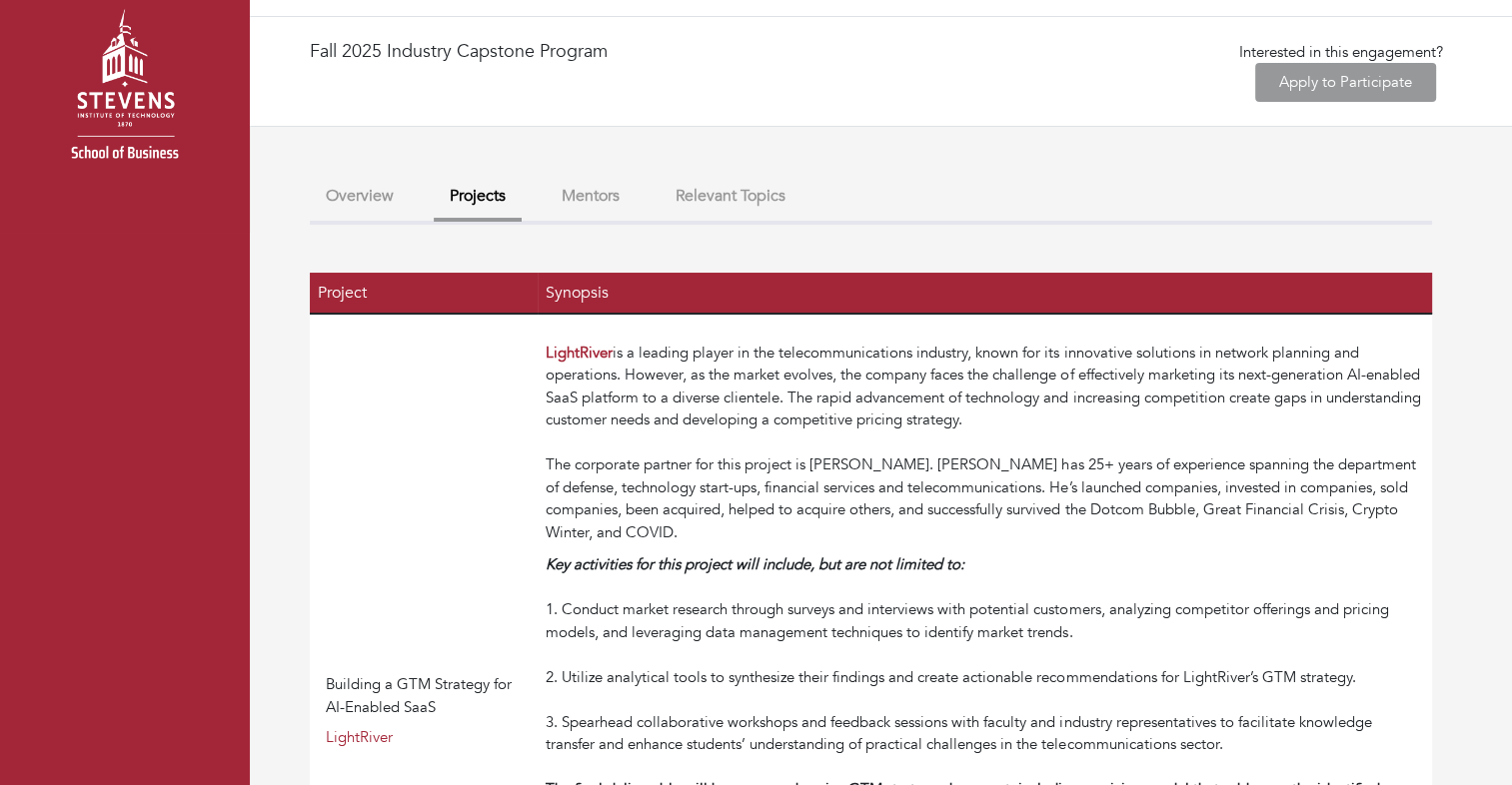 click on "Relevant Topics" at bounding box center (731, 196) 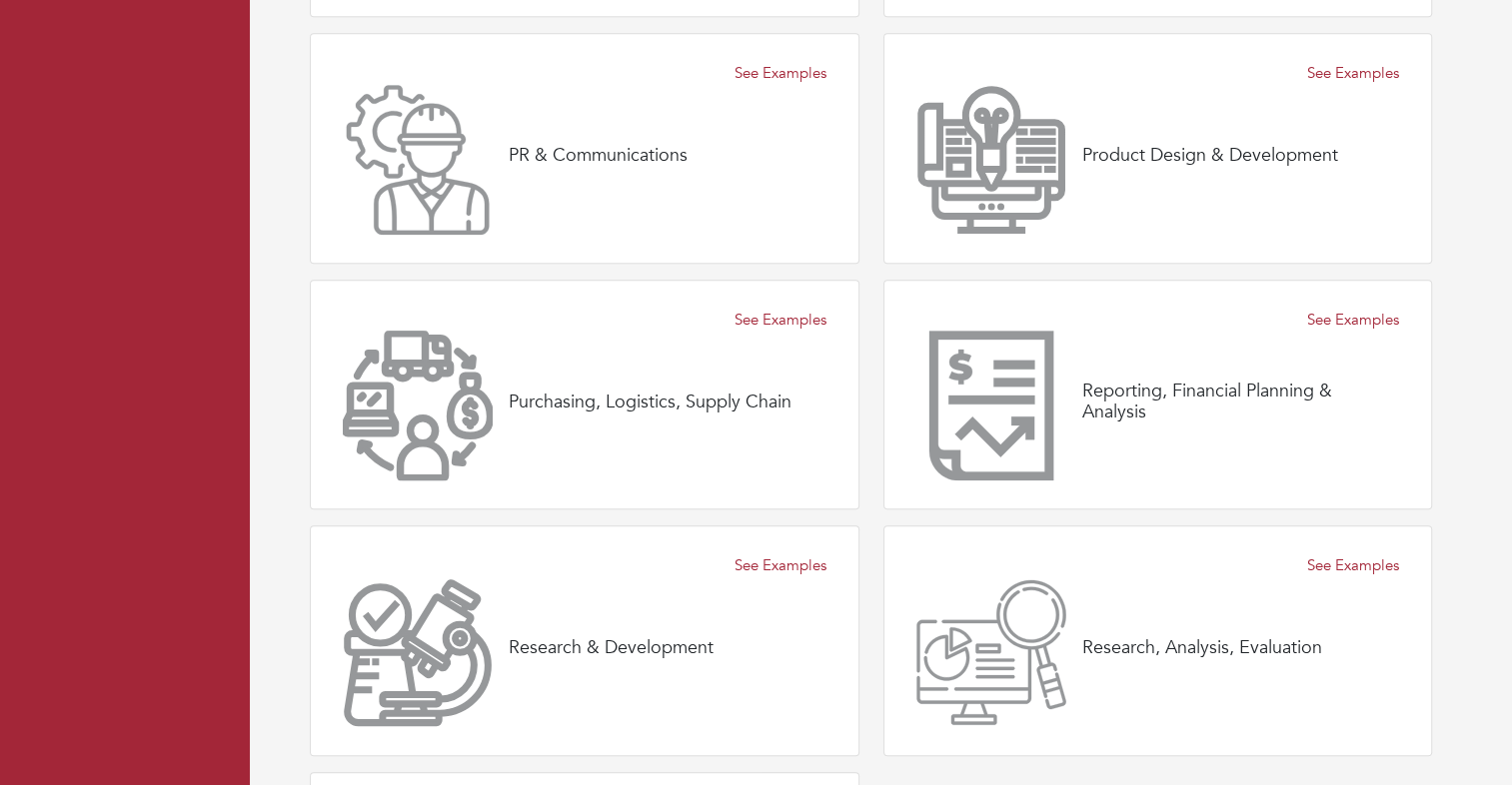 scroll, scrollTop: 1553, scrollLeft: 0, axis: vertical 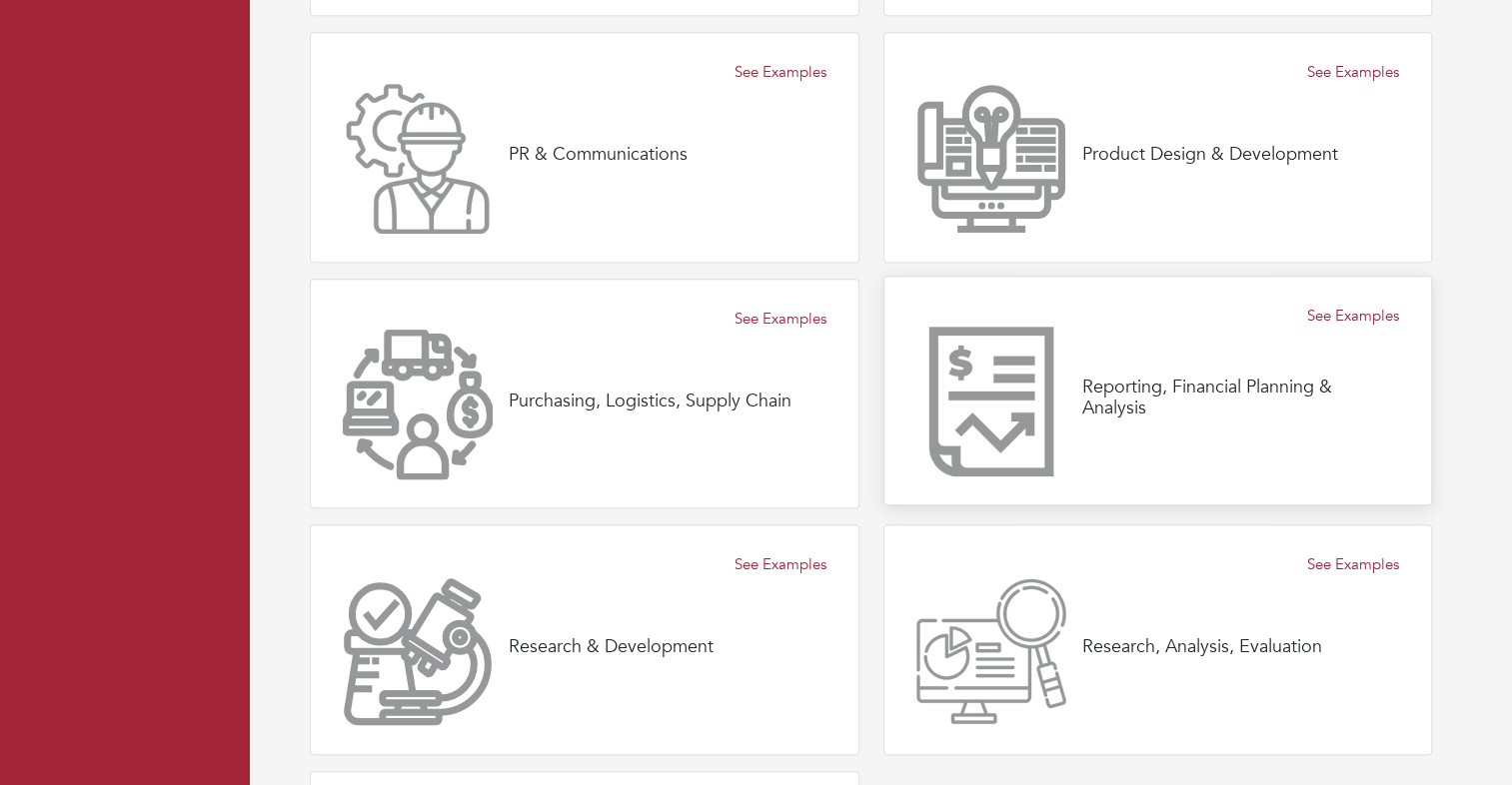 click 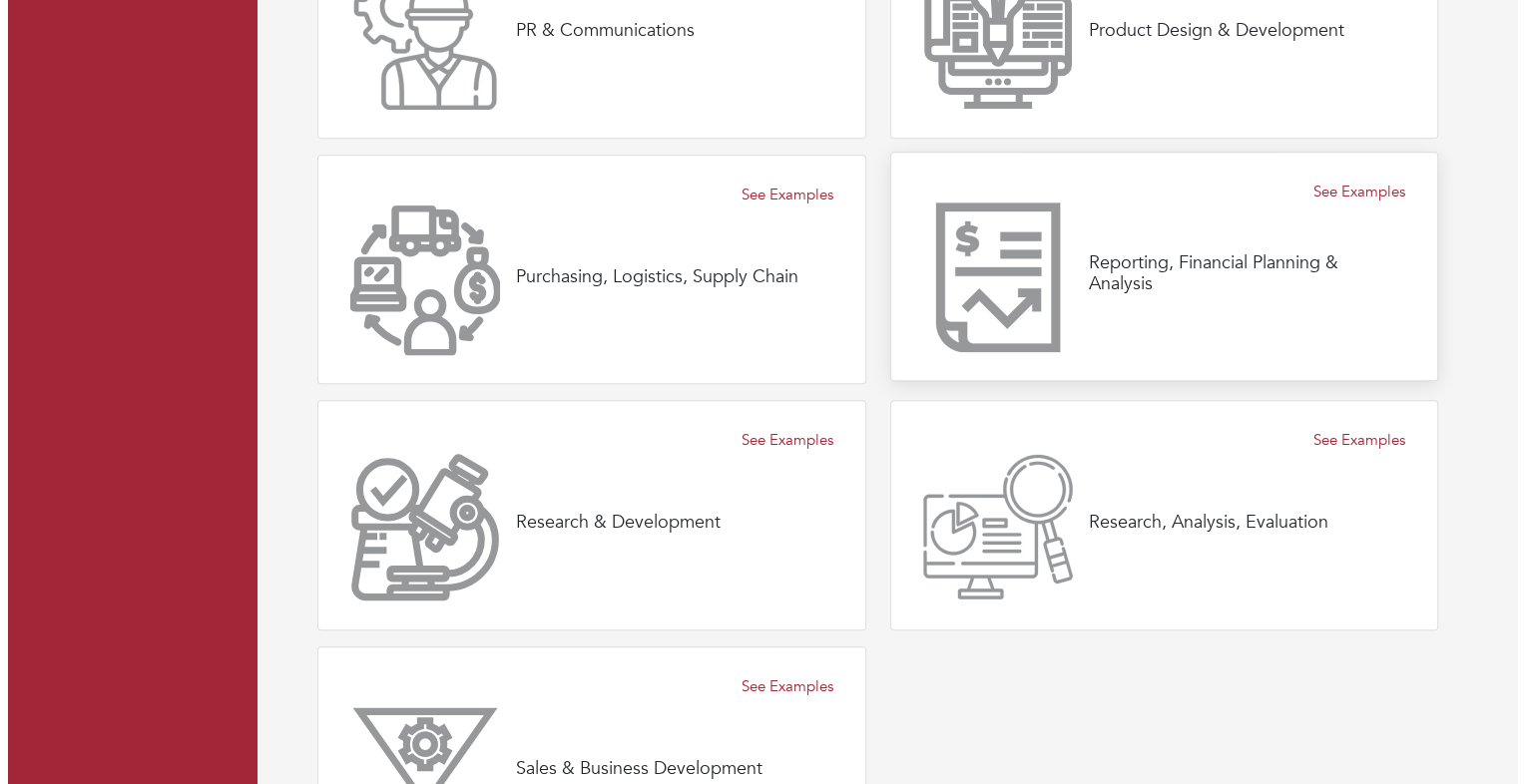 scroll, scrollTop: 1692, scrollLeft: 0, axis: vertical 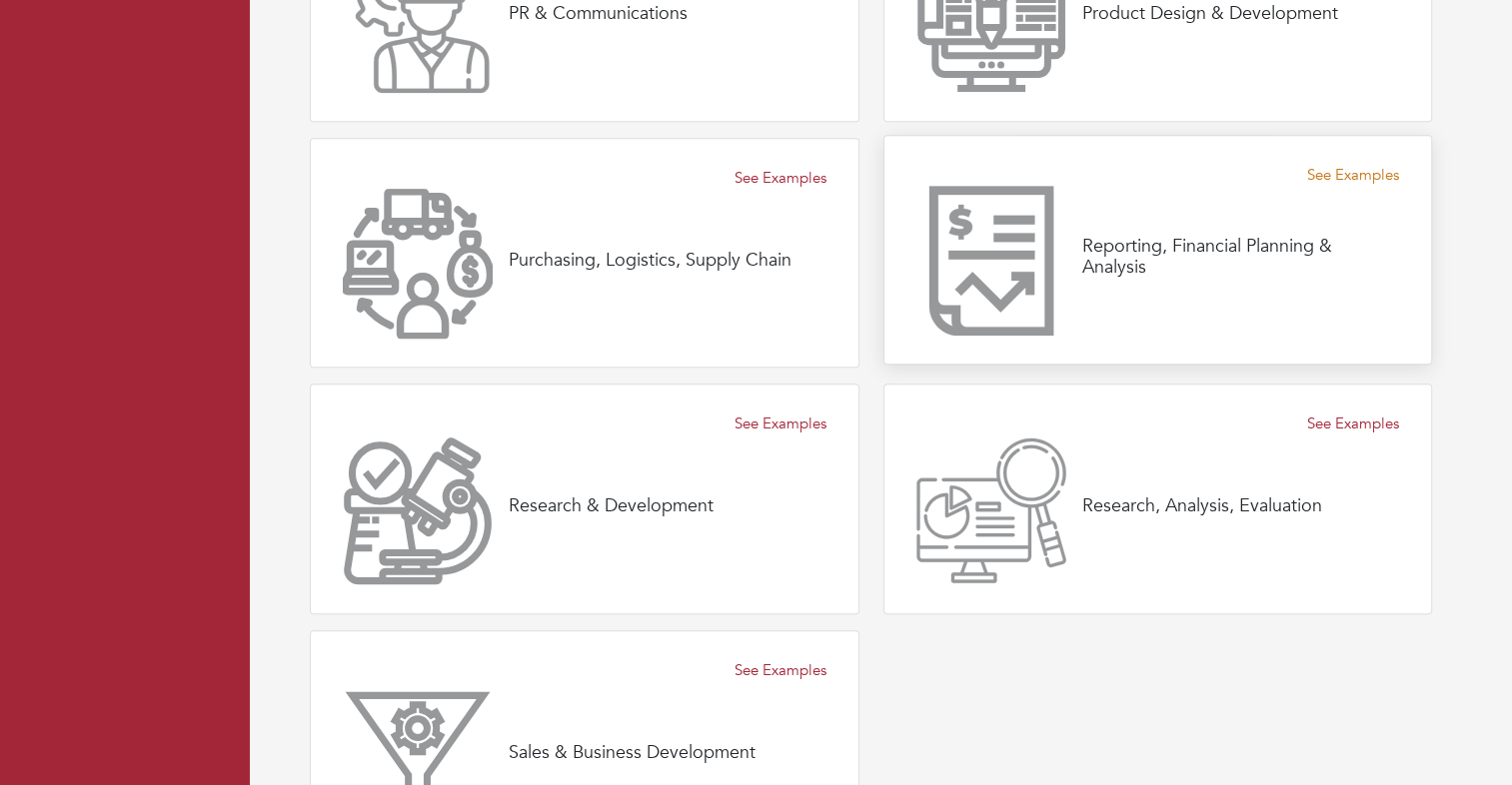 click on "See Examples" at bounding box center (1353, 175) 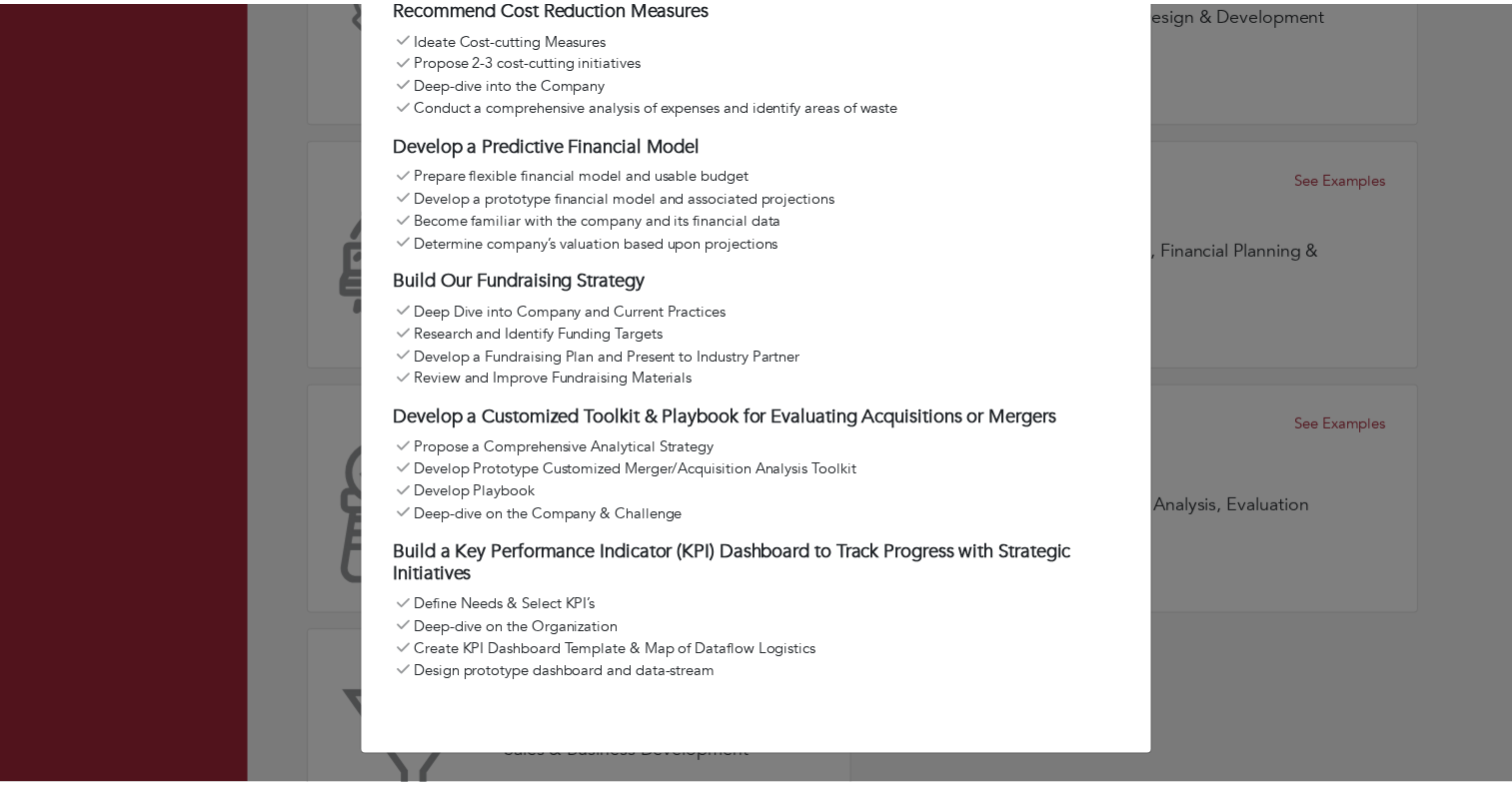 scroll, scrollTop: 0, scrollLeft: 0, axis: both 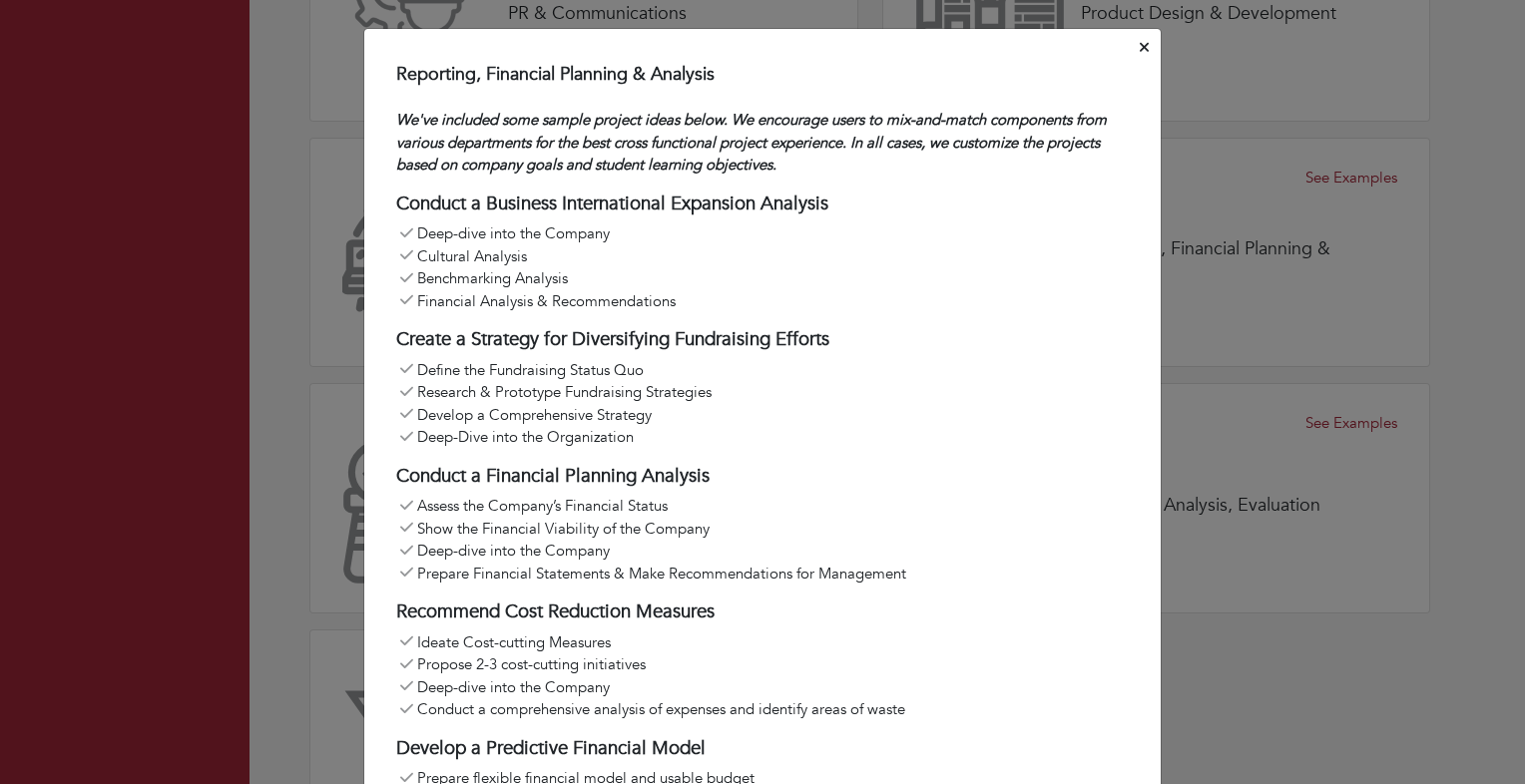 click 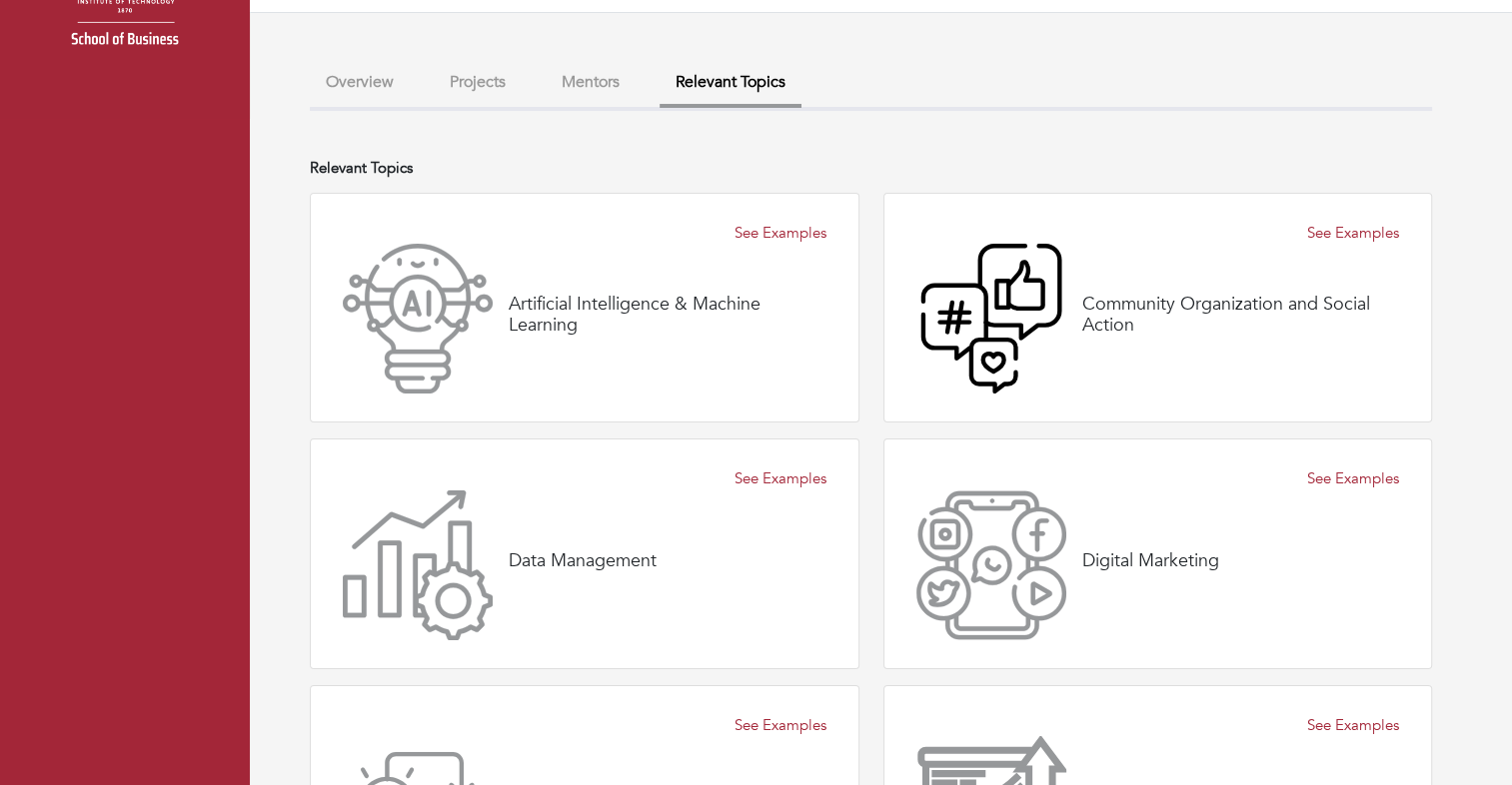 scroll, scrollTop: 0, scrollLeft: 0, axis: both 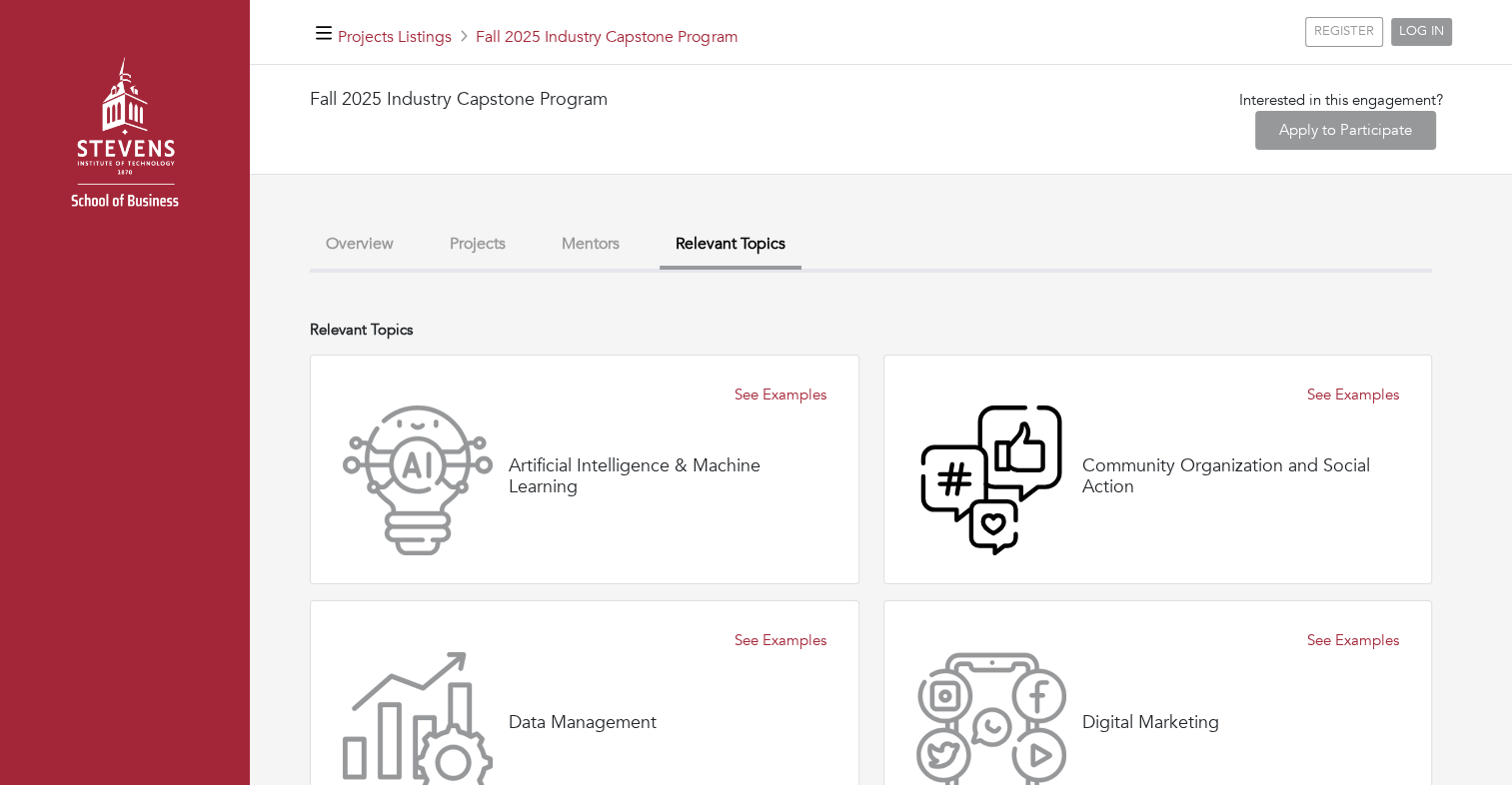 click on "Mentors" at bounding box center (591, 244) 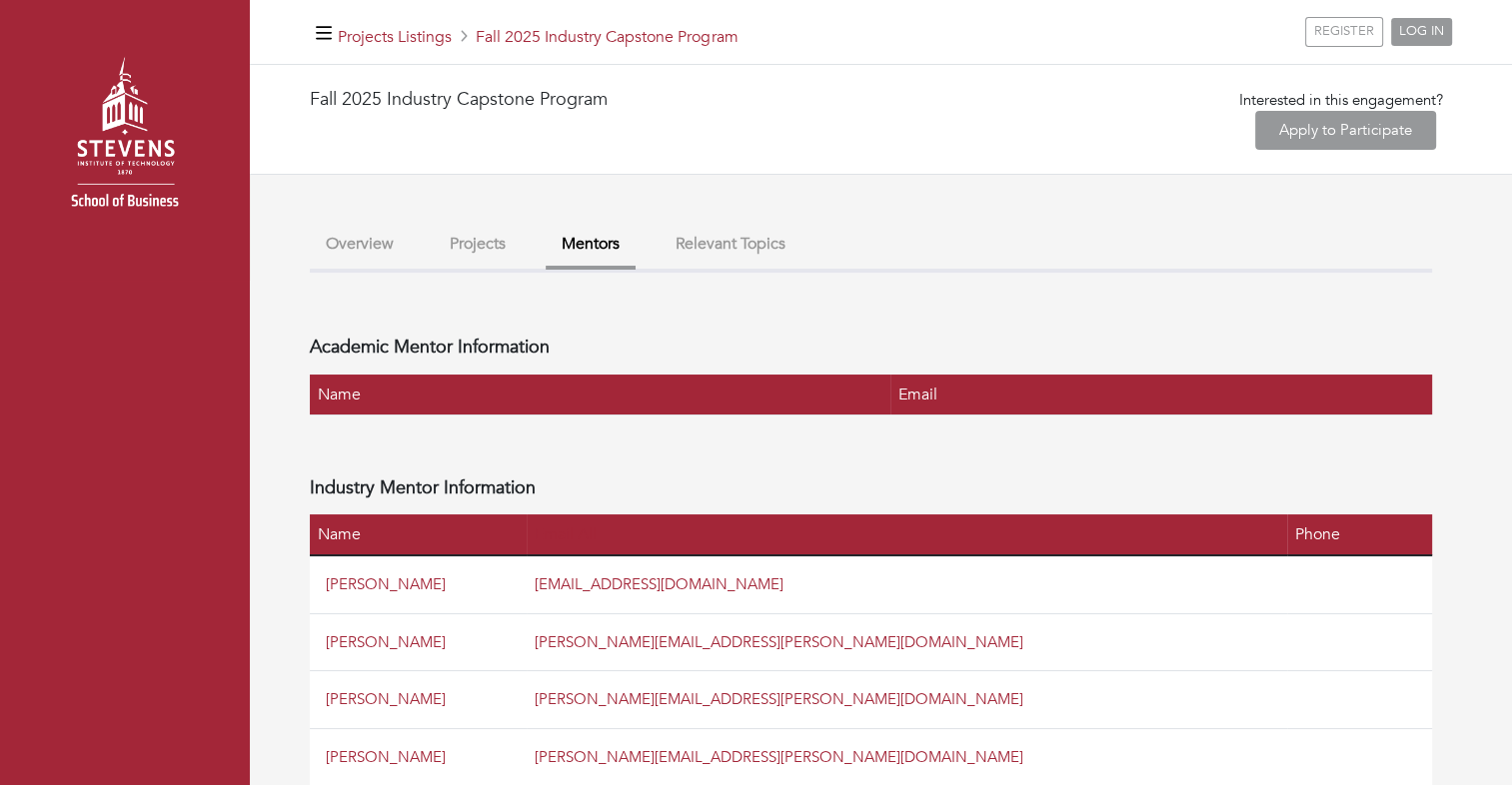 click on "Projects" at bounding box center (478, 244) 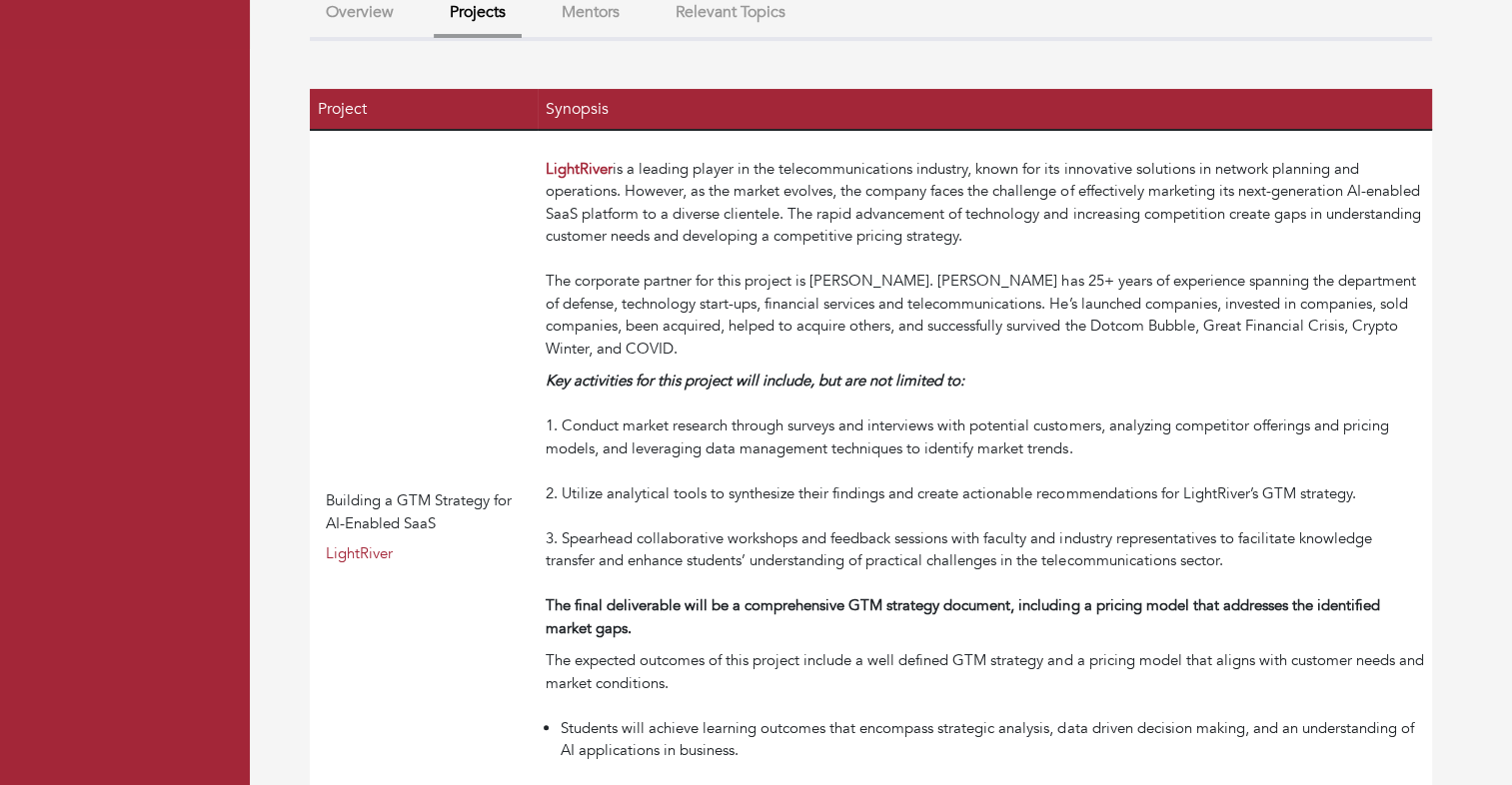 scroll, scrollTop: 232, scrollLeft: 0, axis: vertical 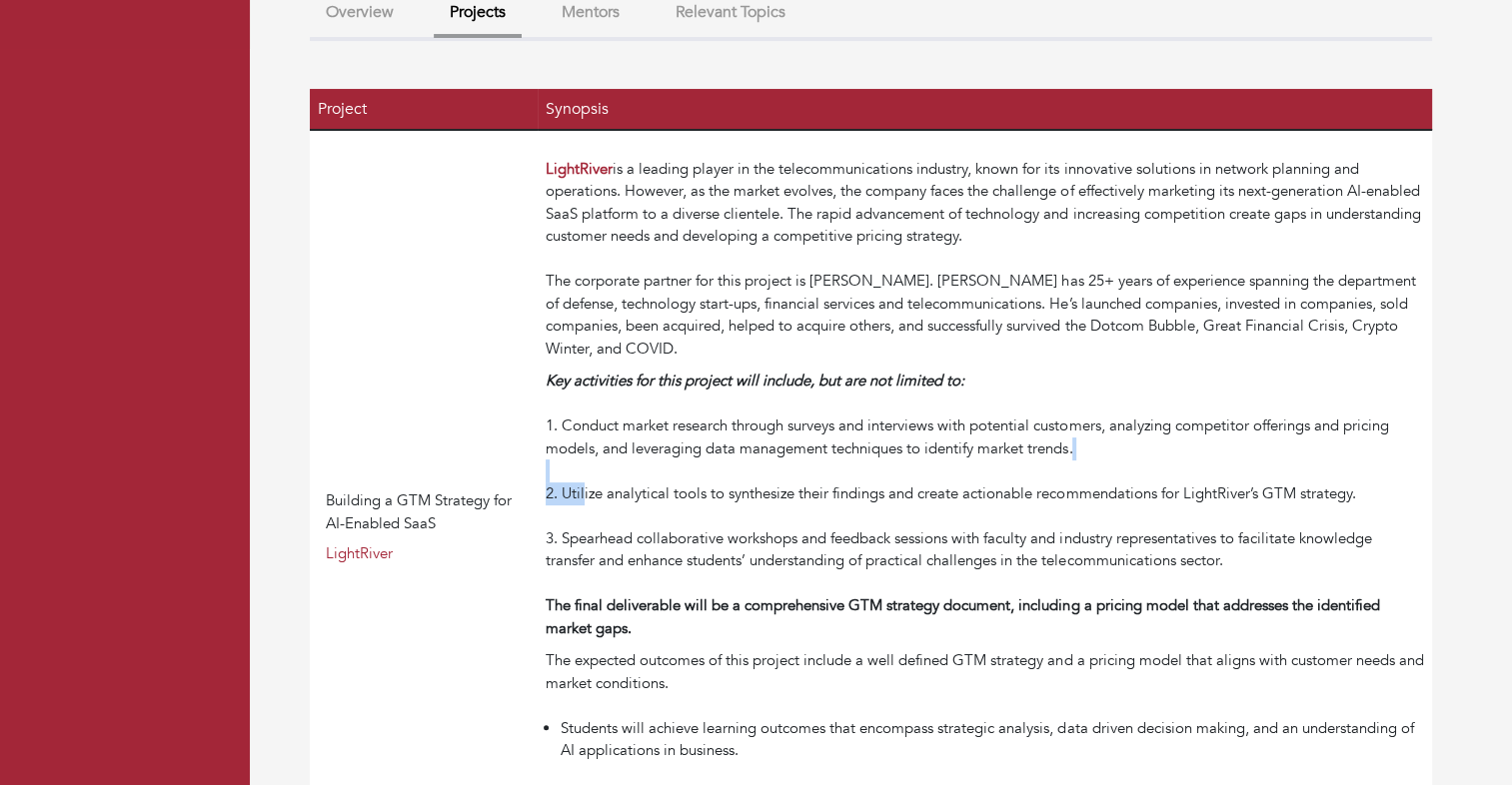 drag, startPoint x: 588, startPoint y: 485, endPoint x: 640, endPoint y: 473, distance: 53.366656 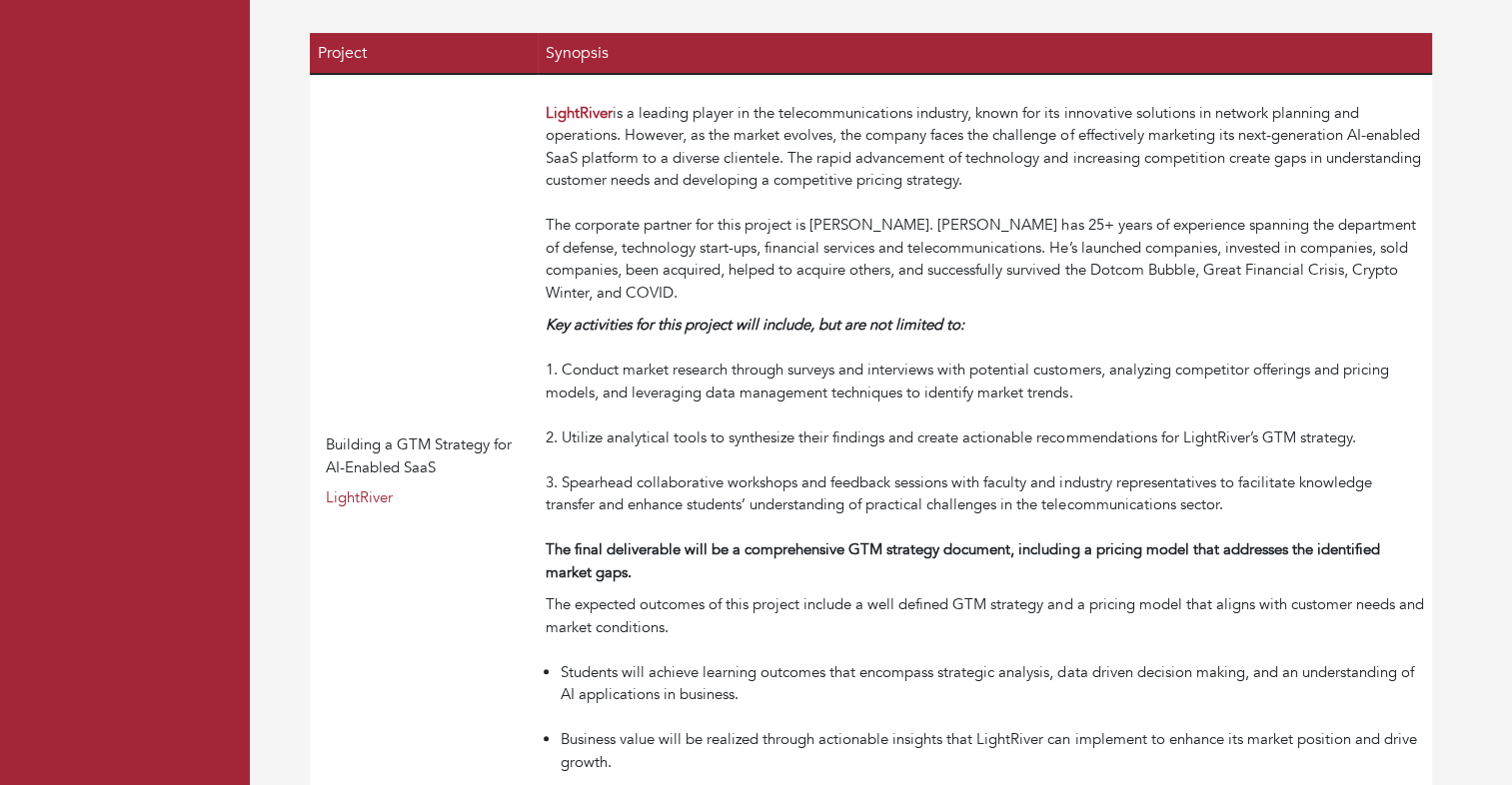 scroll, scrollTop: 290, scrollLeft: 0, axis: vertical 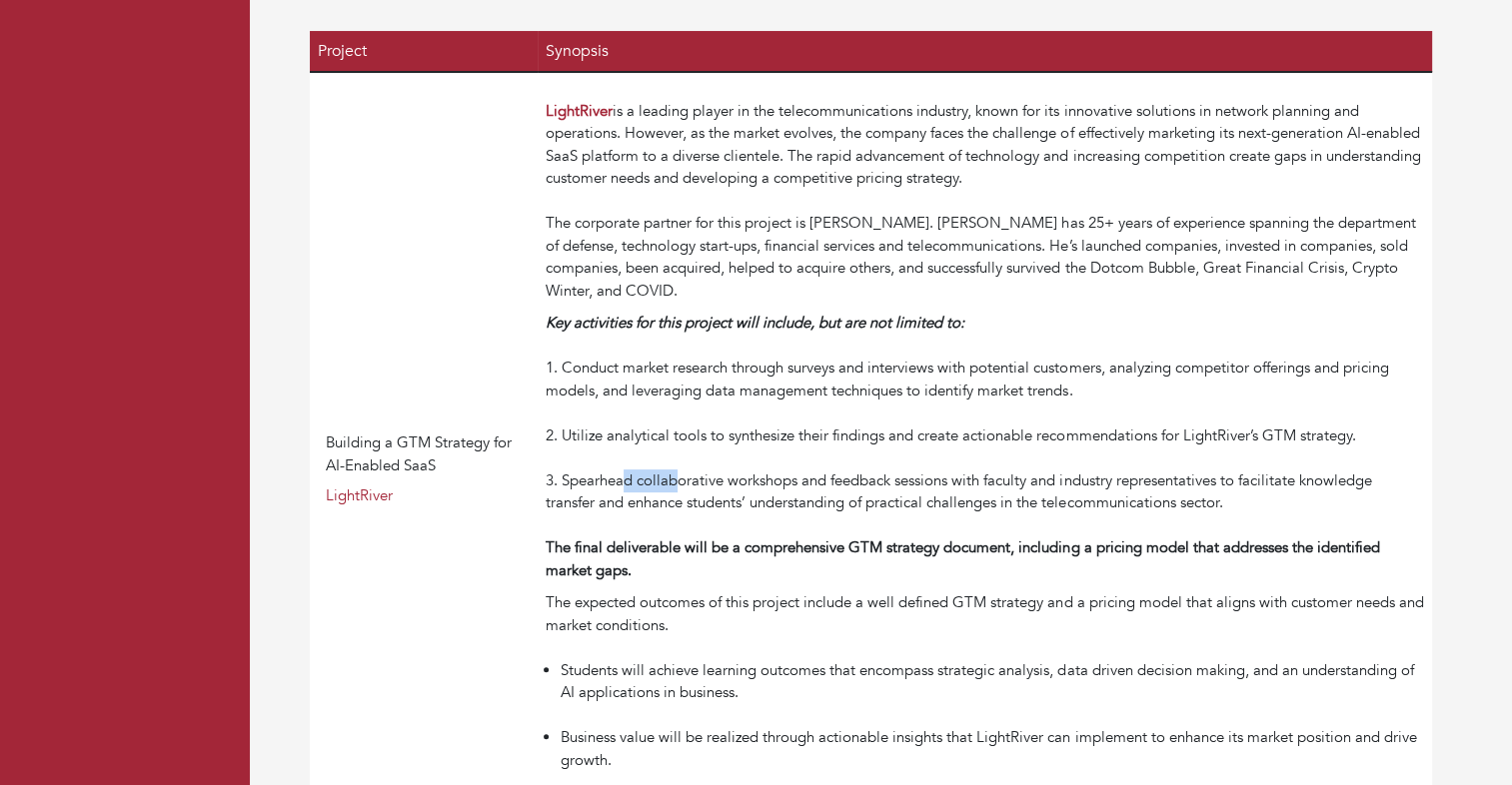 drag, startPoint x: 628, startPoint y: 470, endPoint x: 680, endPoint y: 476, distance: 52.34501 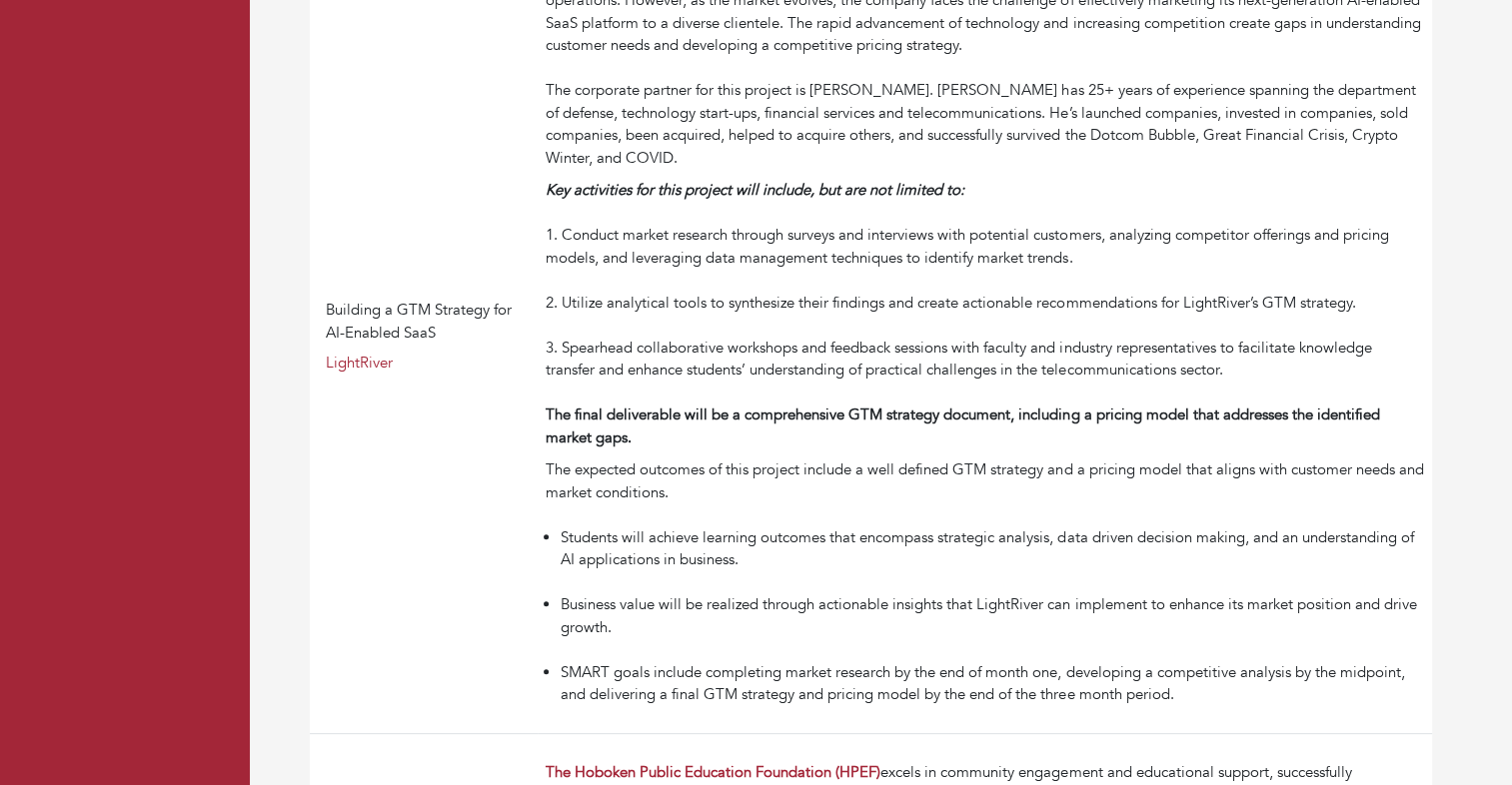 scroll, scrollTop: 423, scrollLeft: 0, axis: vertical 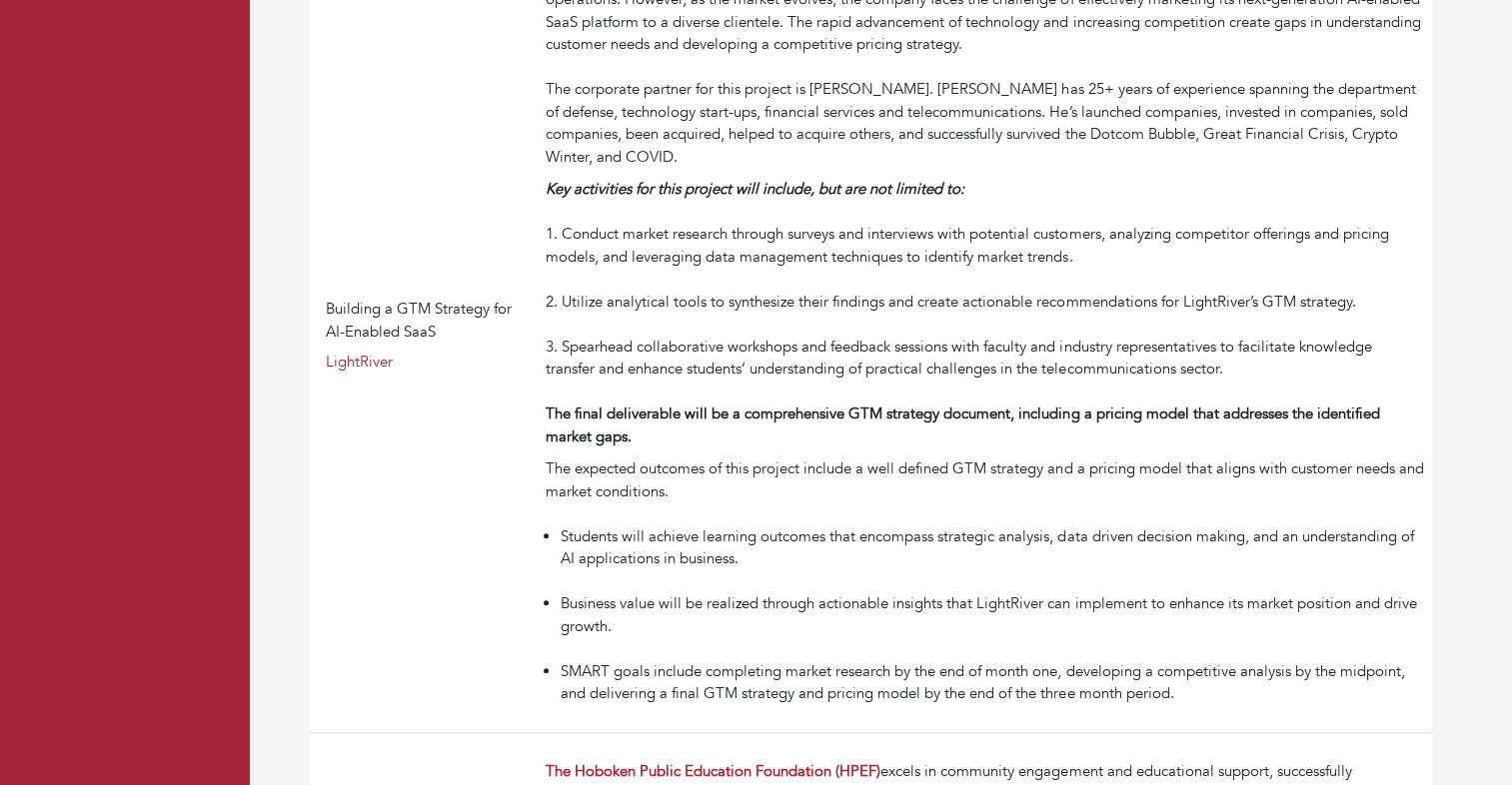 click on "The expected outcomes of this project include a well defined GTM strategy and a pricing model that aligns with customer needs and market conditions." at bounding box center (984, 491) 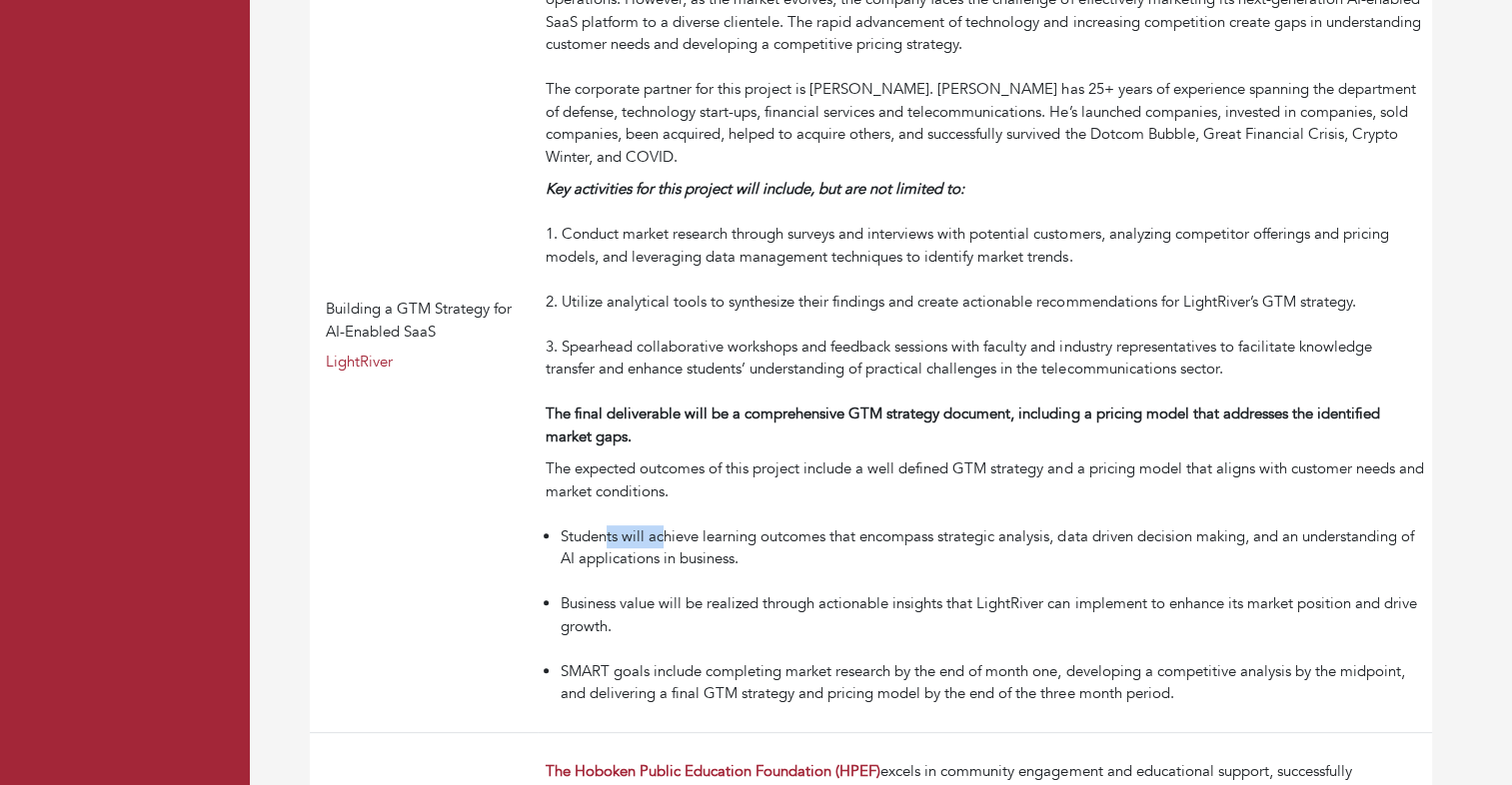 drag, startPoint x: 612, startPoint y: 533, endPoint x: 665, endPoint y: 539, distance: 53.338541 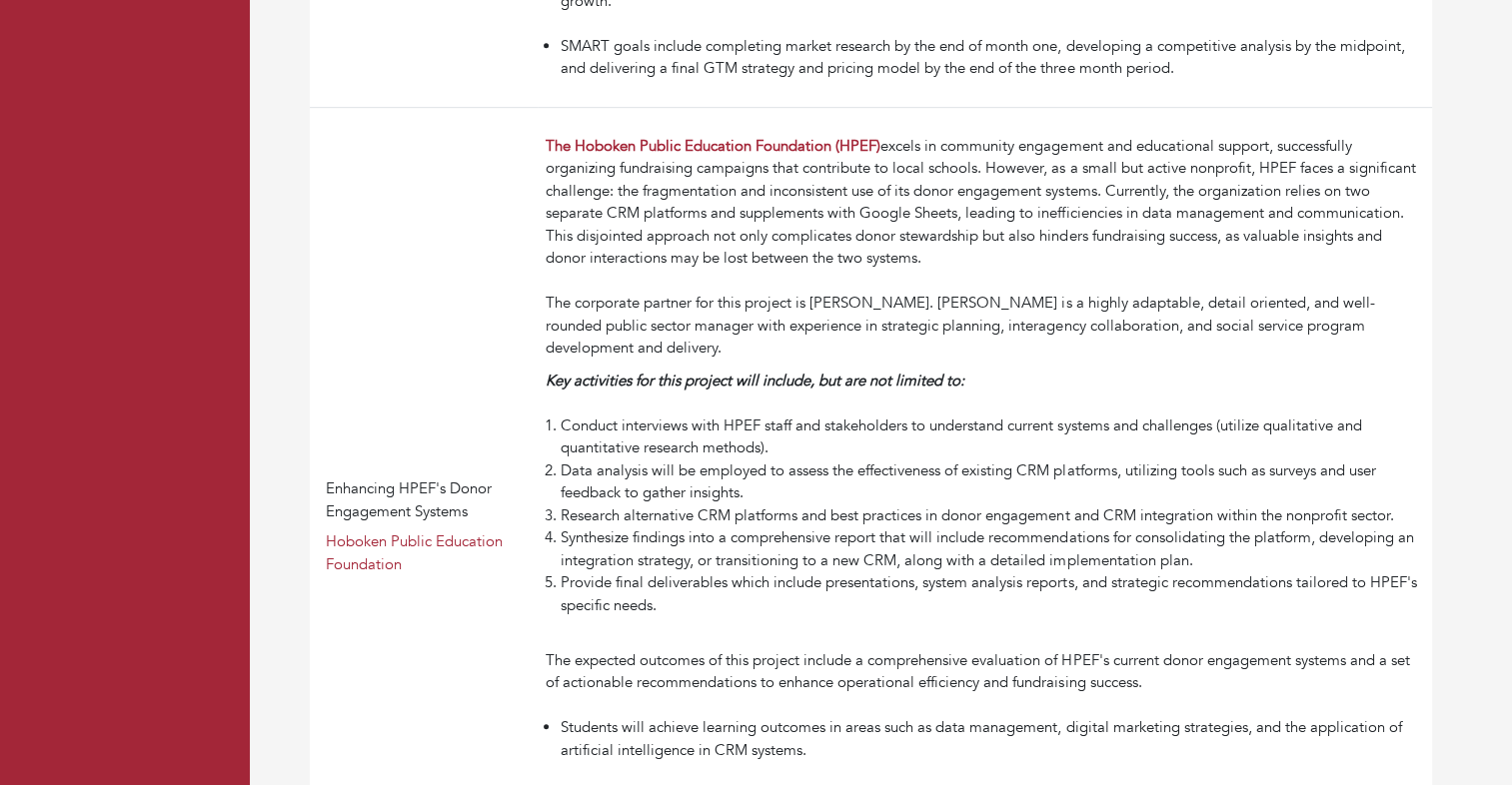 scroll, scrollTop: 1050, scrollLeft: 0, axis: vertical 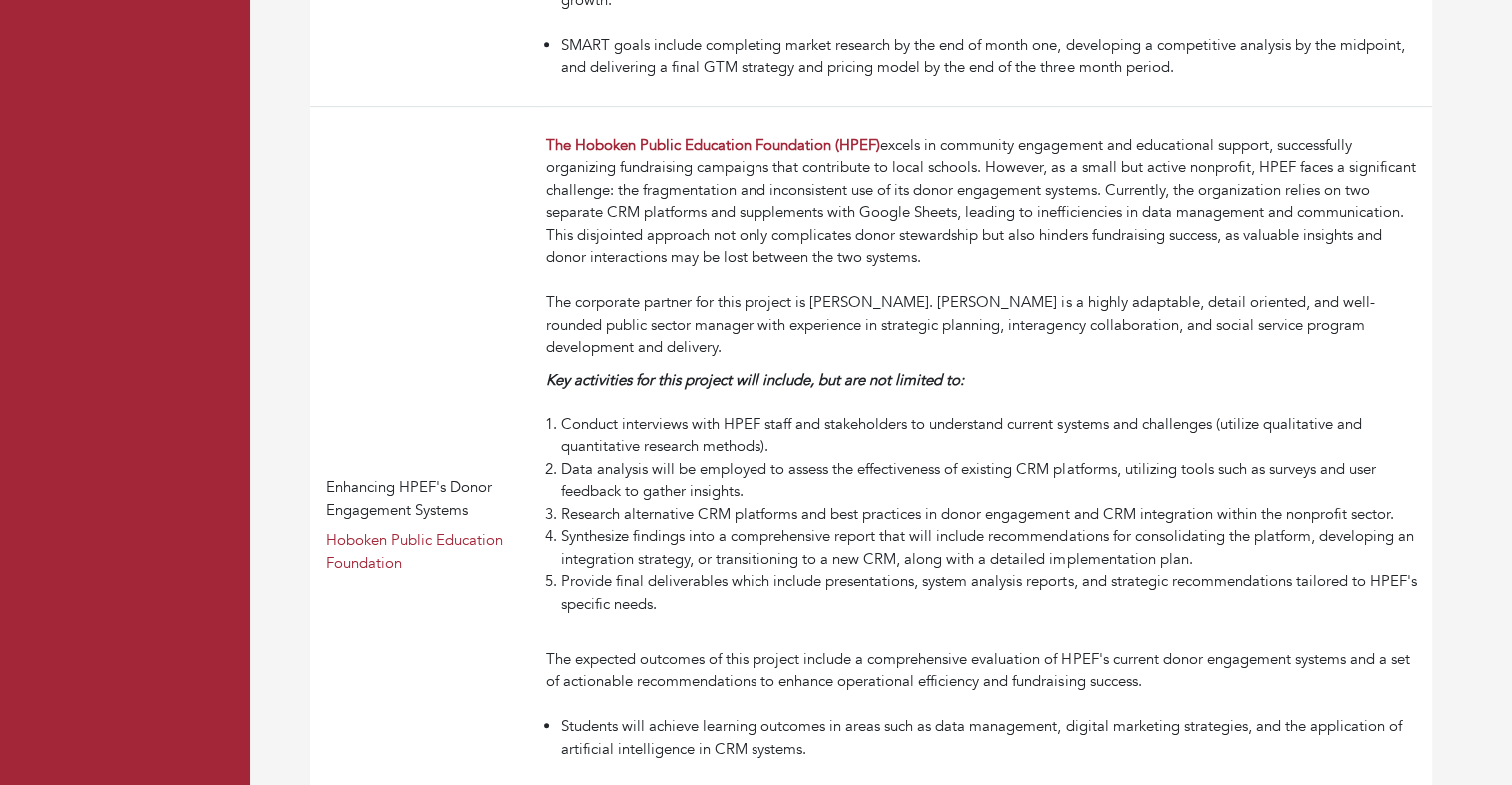 click on "Data analysis will be employed to assess the effectiveness of existing CRM platforms, utilizing tools such as surveys and user feedback to gather insights." at bounding box center [992, 480] 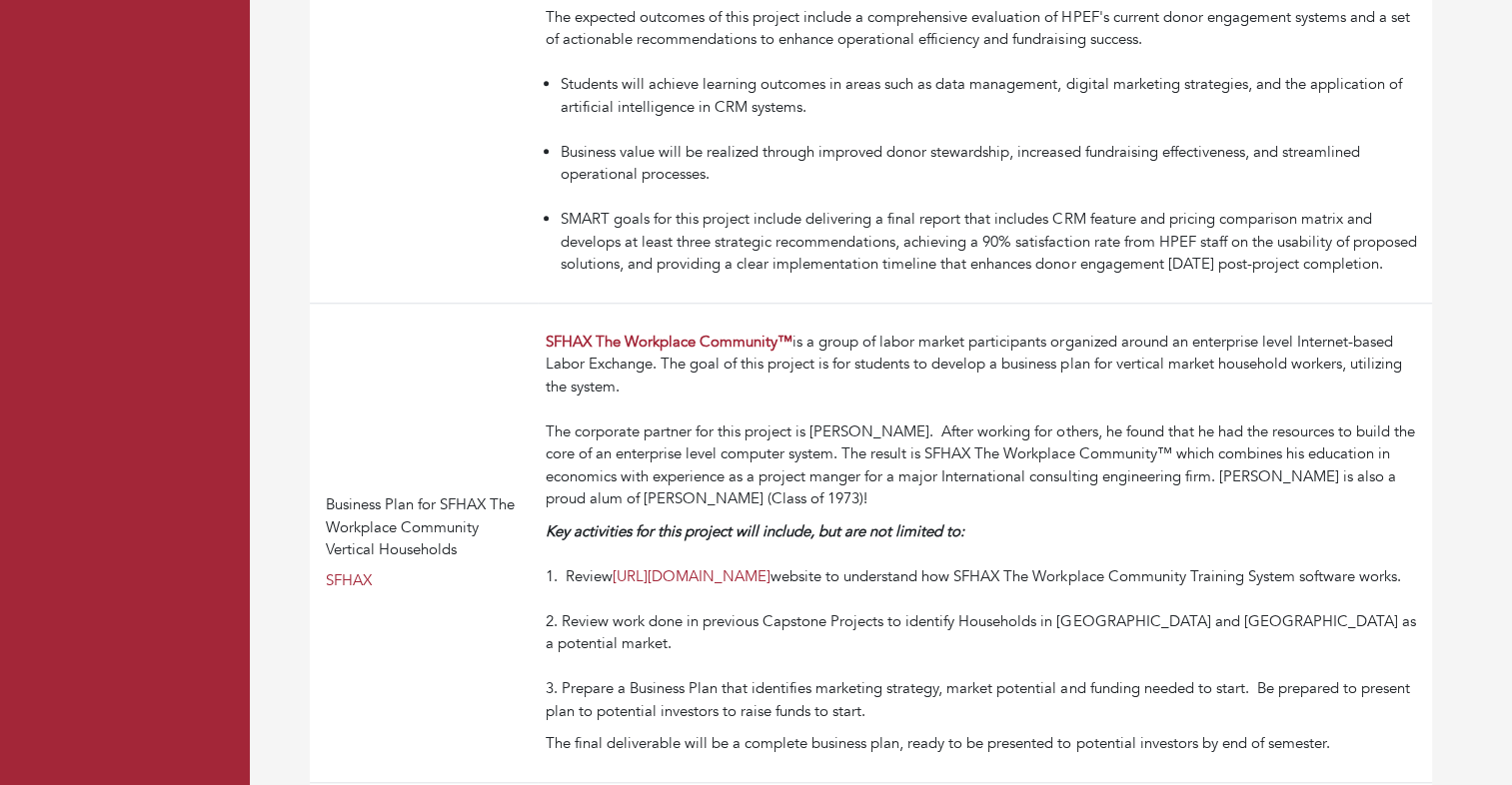 scroll, scrollTop: 1709, scrollLeft: 0, axis: vertical 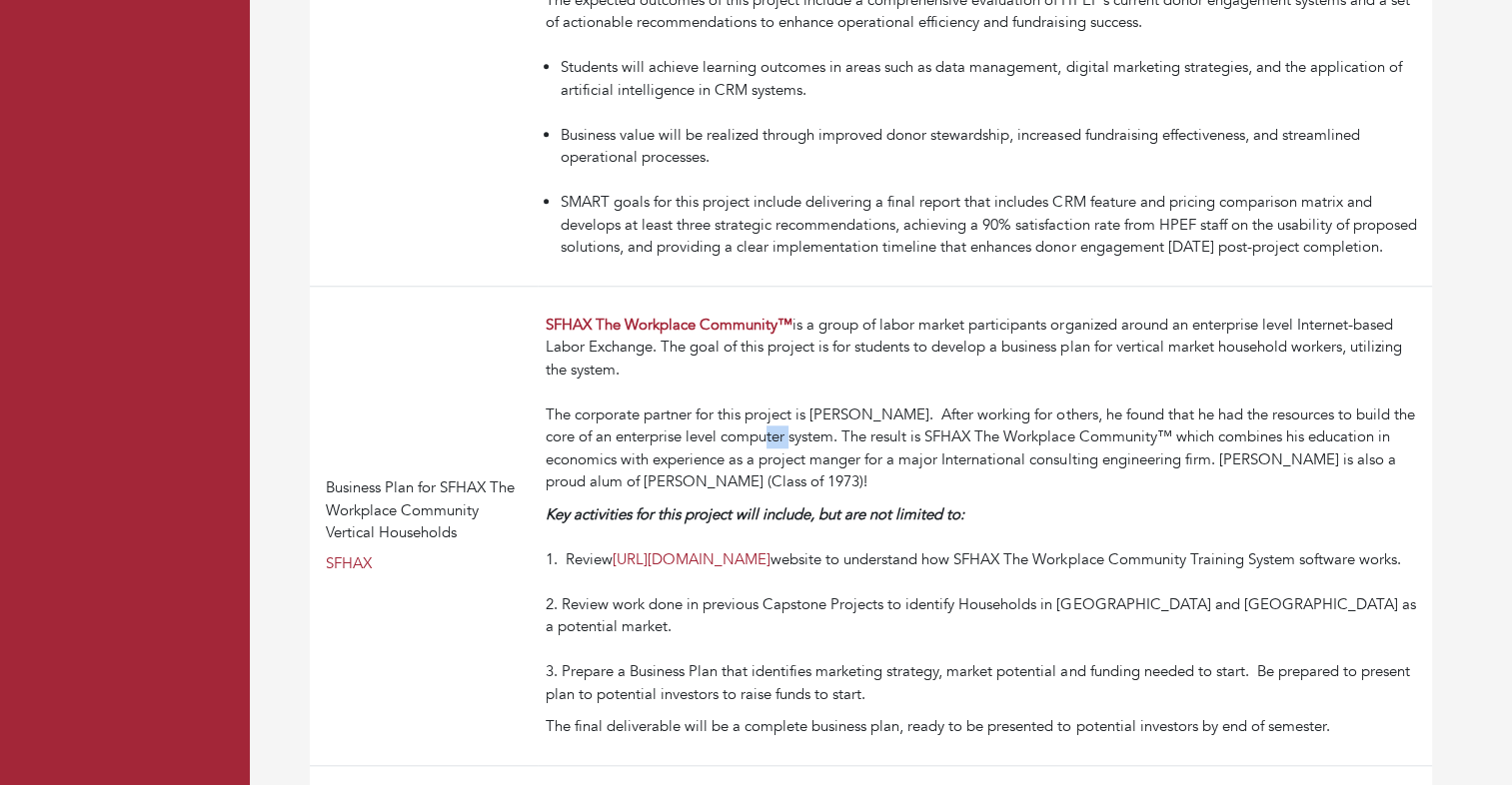 drag, startPoint x: 744, startPoint y: 451, endPoint x: 768, endPoint y: 450, distance: 24.020824 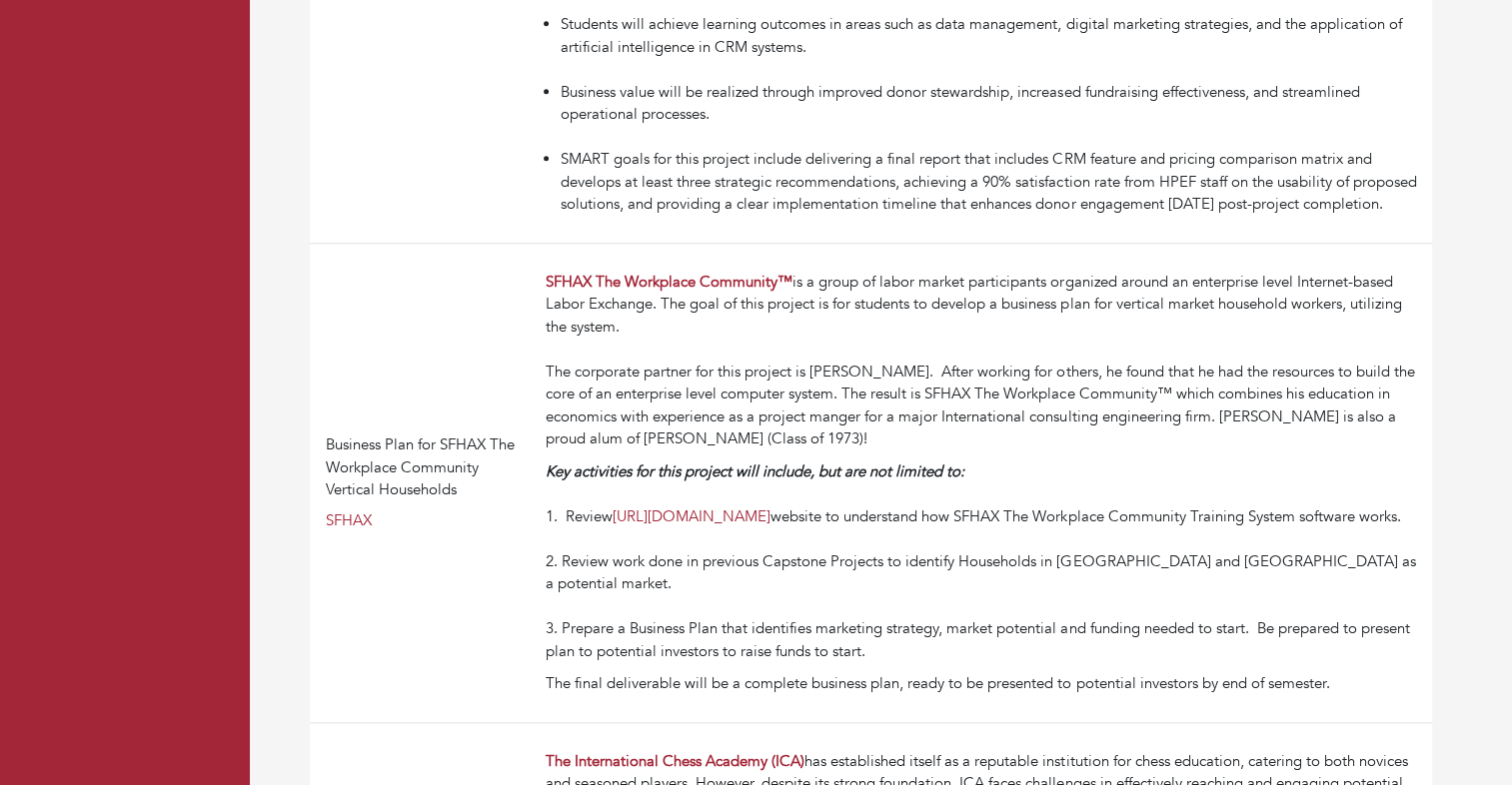 scroll, scrollTop: 1753, scrollLeft: 0, axis: vertical 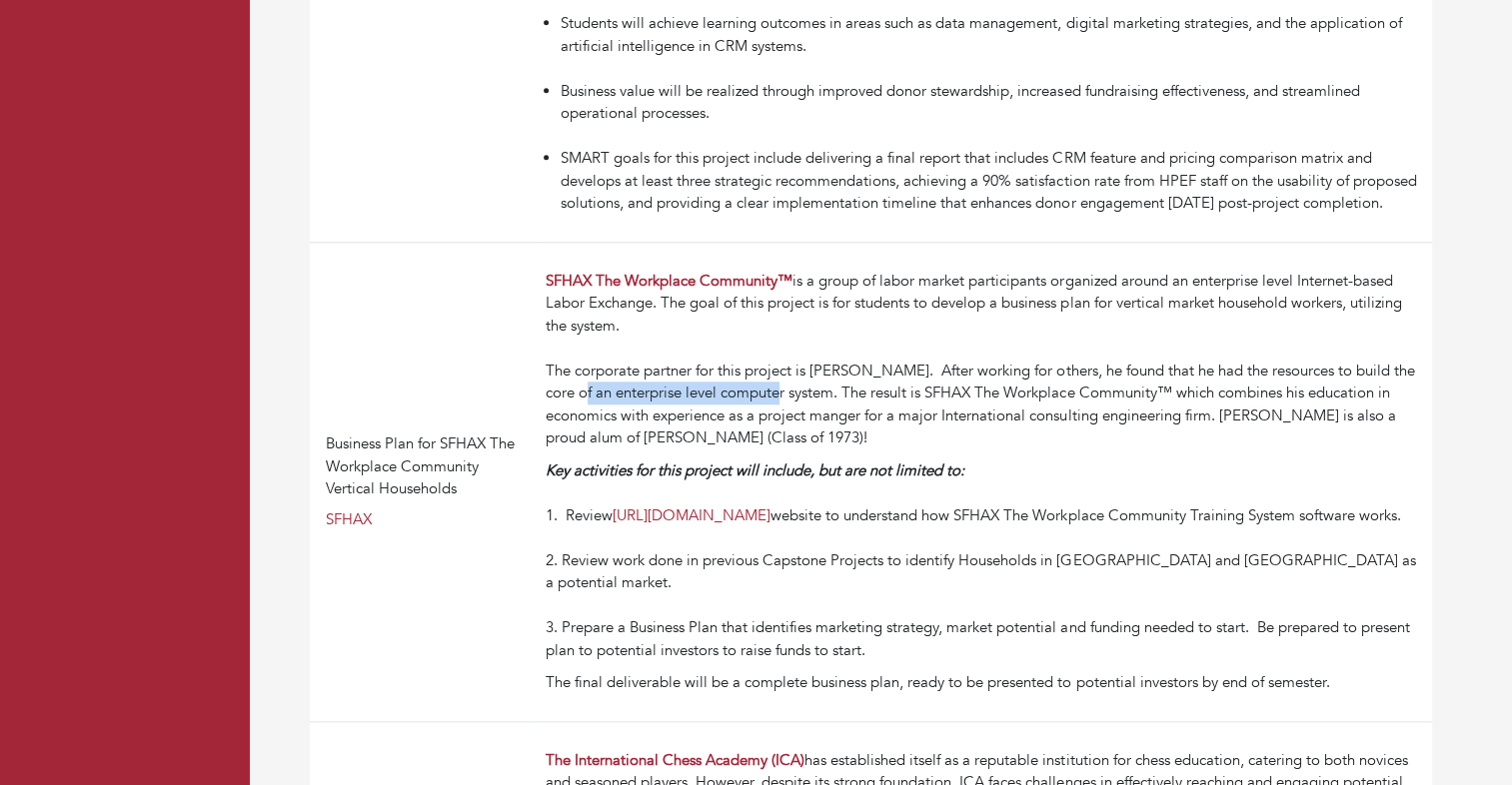 drag, startPoint x: 559, startPoint y: 415, endPoint x: 759, endPoint y: 421, distance: 200.08998 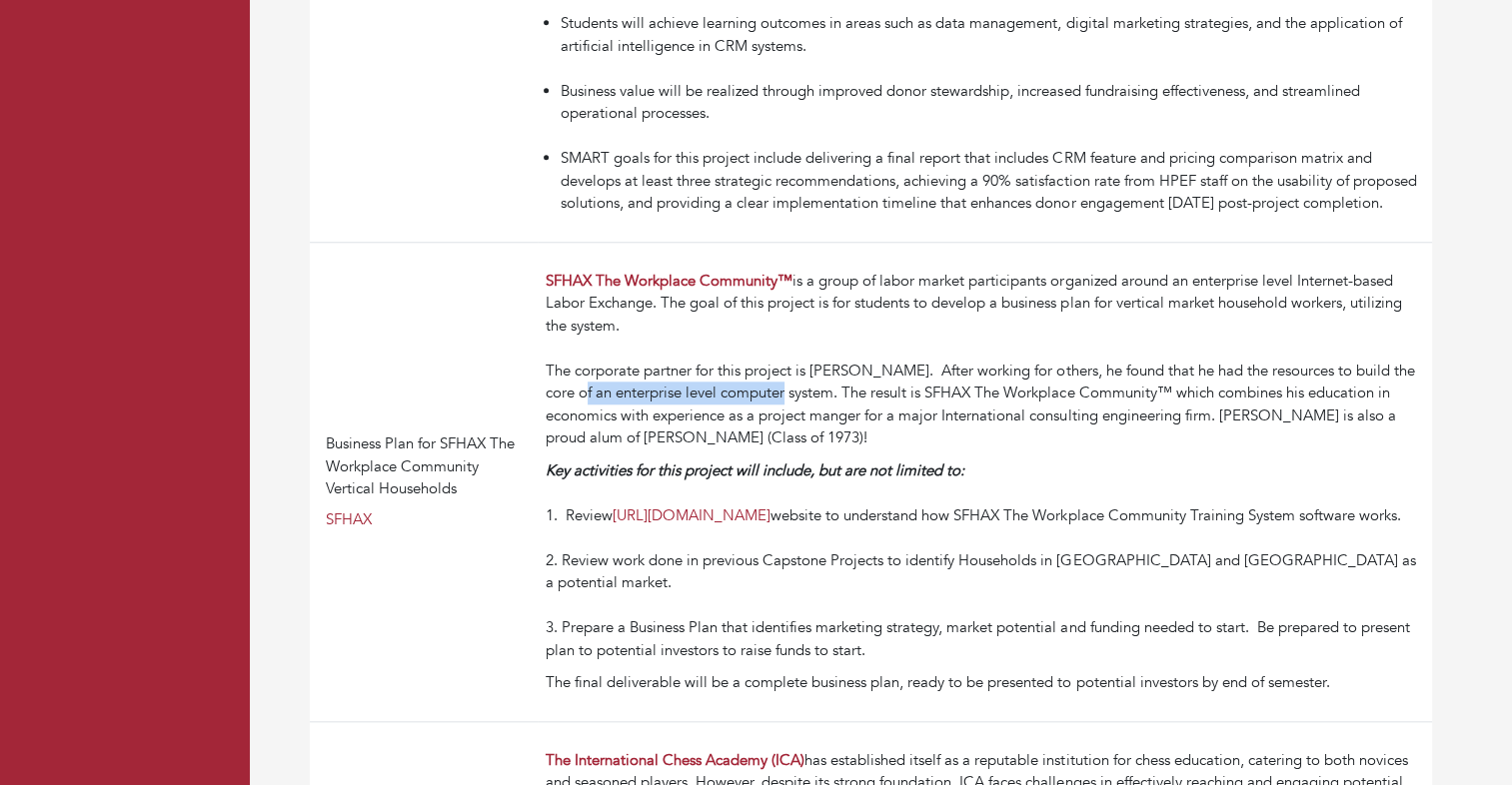 click on "SFHAX The Workplace Community™  is a group of labor market participants organized around an enterprise level Internet-based Labor Exchange. The goal of this project is for students to develop a business plan for vertical market household workers, utilizing the system.  The corporate partner for this project is [PERSON_NAME].  After working for others, he found that he had the resources to build the core of an enterprise level computer system. The result is SFHAX The Workplace Community™ which combines his education in economics with experience as a project manger for a major International consulting engineering firm. [PERSON_NAME] is also a proud alum of [PERSON_NAME] (Class of 1973)!" at bounding box center [984, 360] 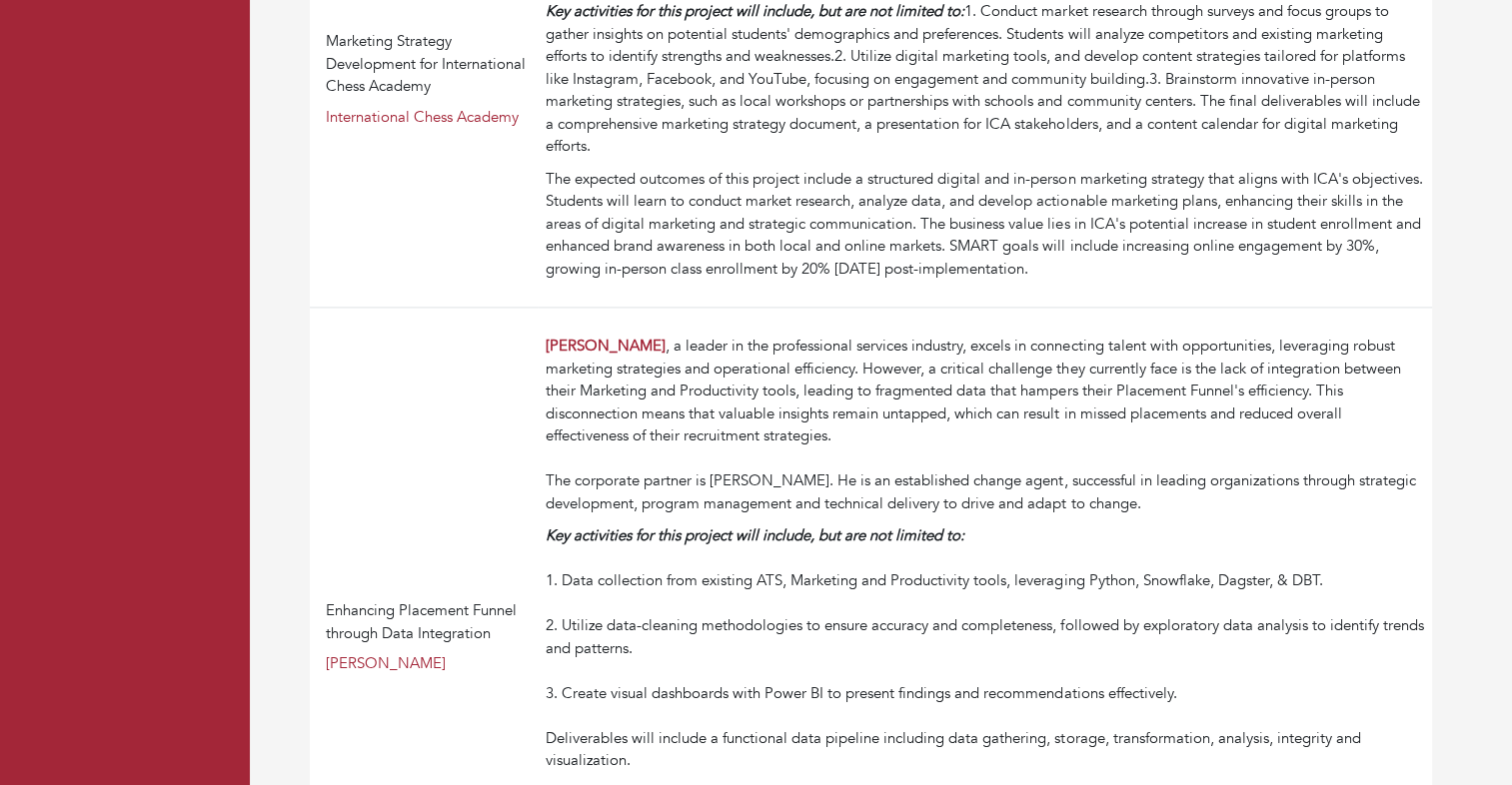 scroll, scrollTop: 2625, scrollLeft: 0, axis: vertical 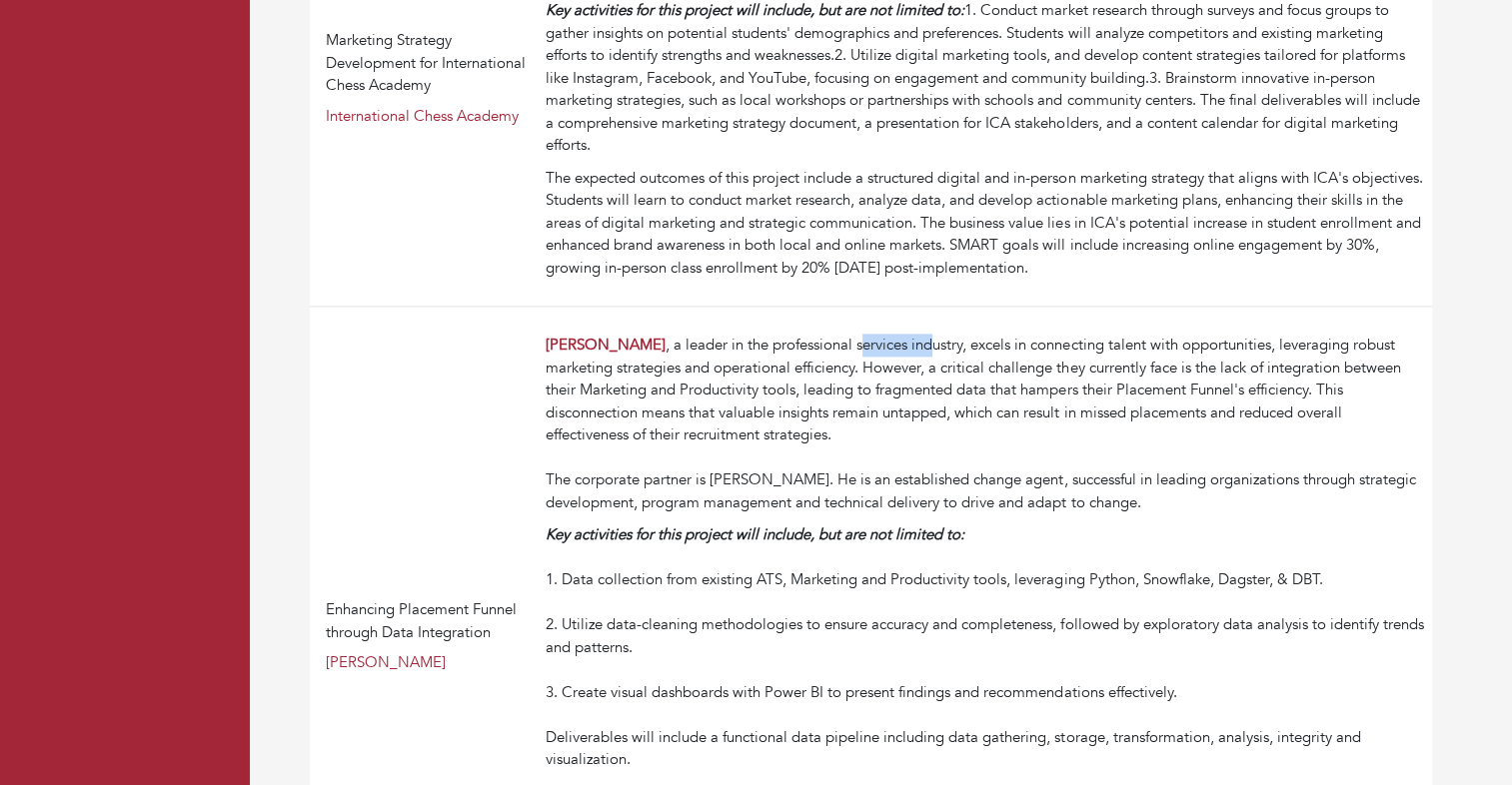 drag, startPoint x: 850, startPoint y: 342, endPoint x: 918, endPoint y: 338, distance: 68.117545 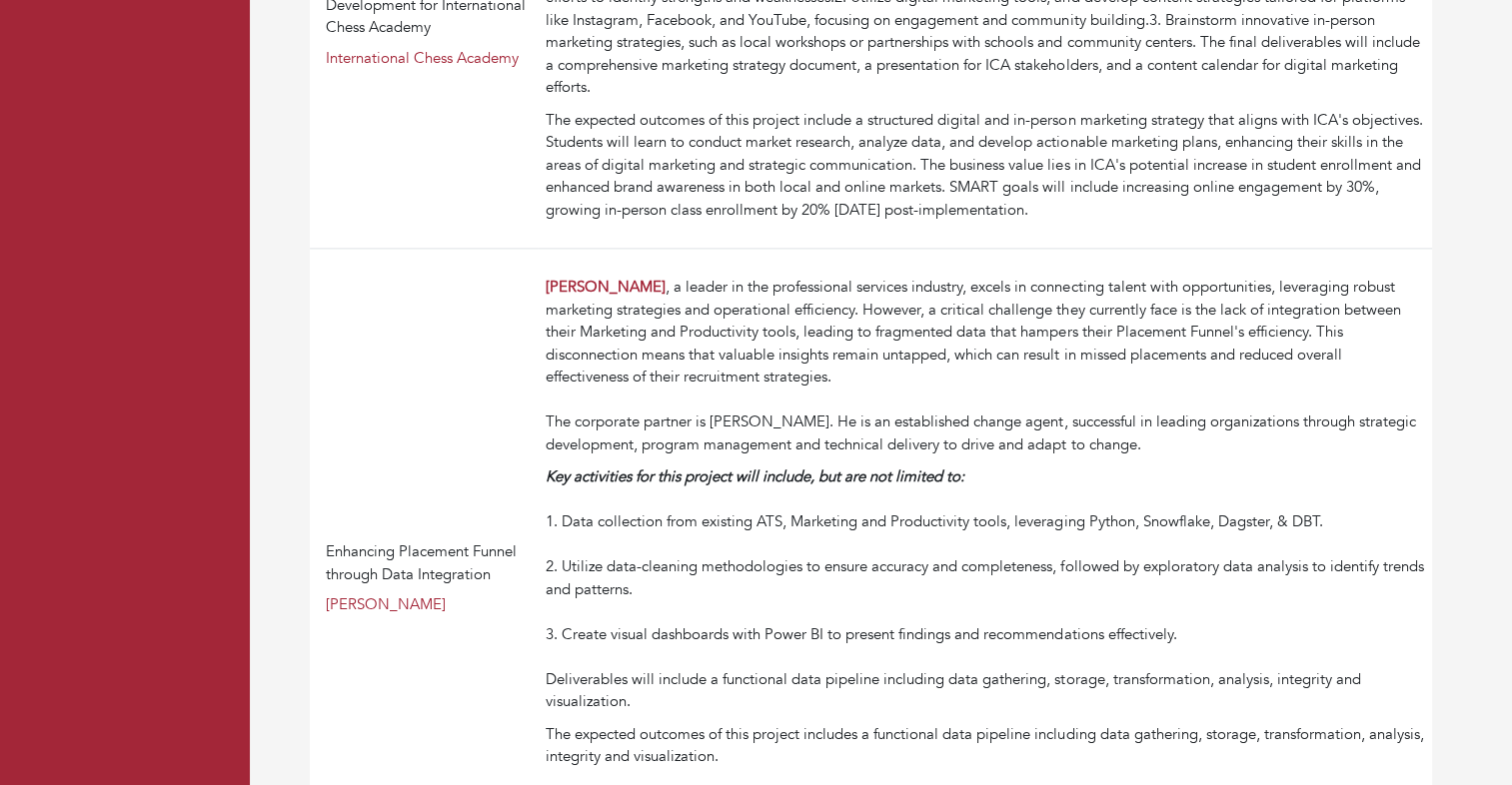 scroll, scrollTop: 2685, scrollLeft: 0, axis: vertical 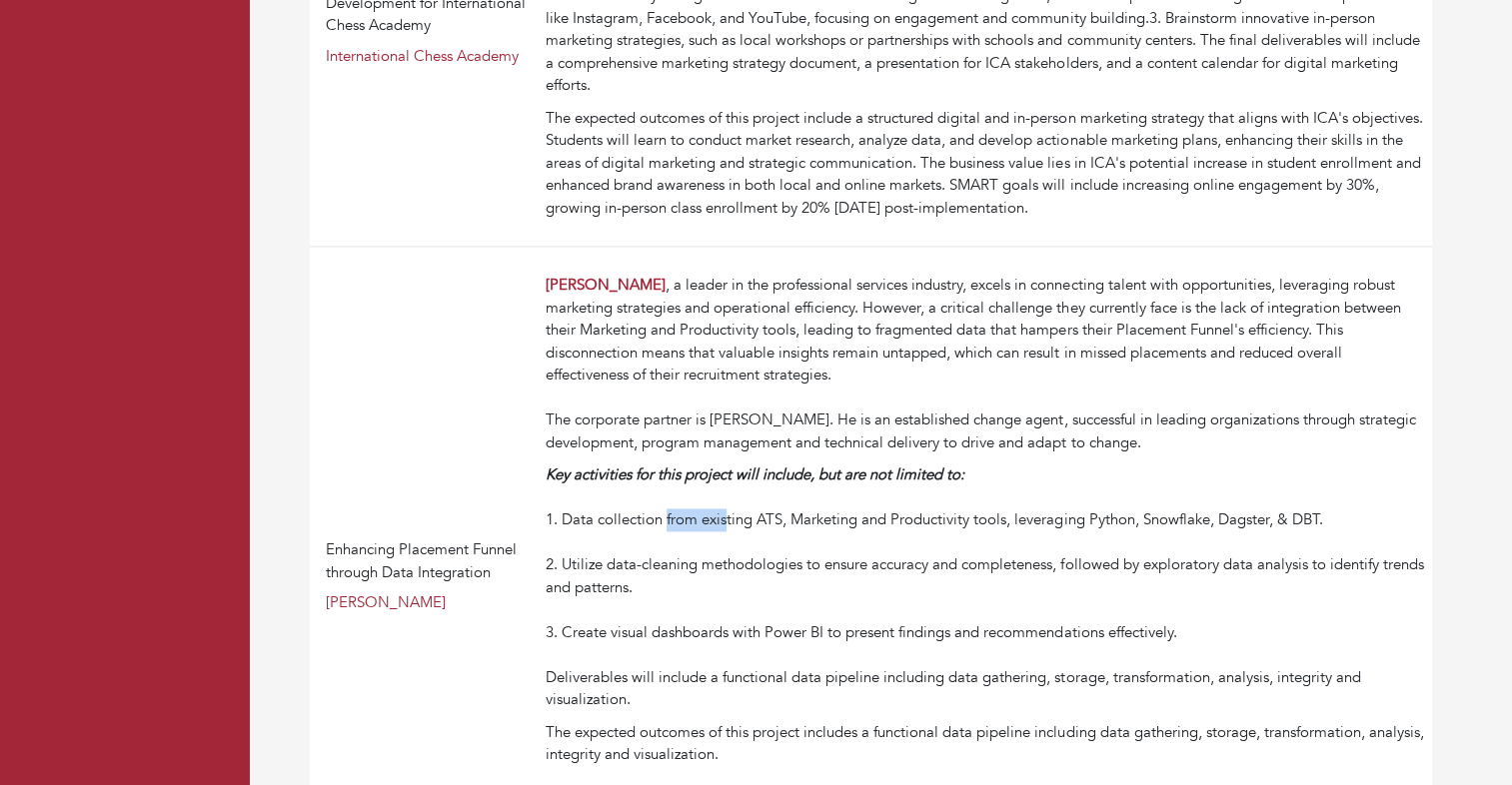 drag, startPoint x: 671, startPoint y: 525, endPoint x: 735, endPoint y: 520, distance: 64.195015 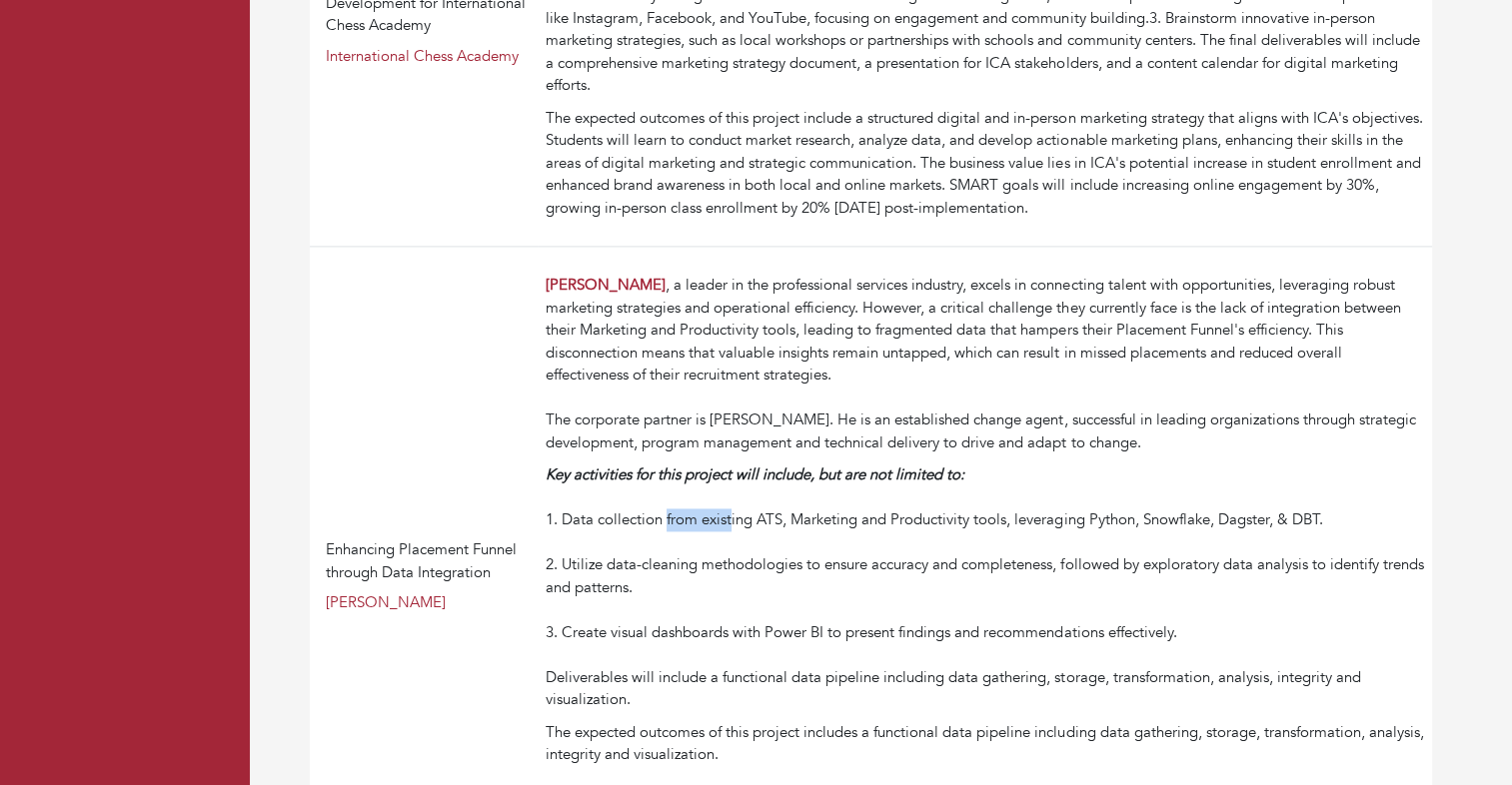 click on "Key activities for this project will include, but are not limited to: 1. Data collection from existing ATS, Marketing and Productivity tools, leveraging Python, Snowflake, Dagster, & DBT. 2. Utilize data-cleaning methodologies to ensure accuracy and completeness, followed by exploratory data analysis to identify trends and patterns.  3. Create visual dashboards with Power BI to present findings and recommendations effectively. Deliverables will include a functional data pipeline including data gathering, storage, transformation, analysis, integrity and visualization." at bounding box center (984, 587) 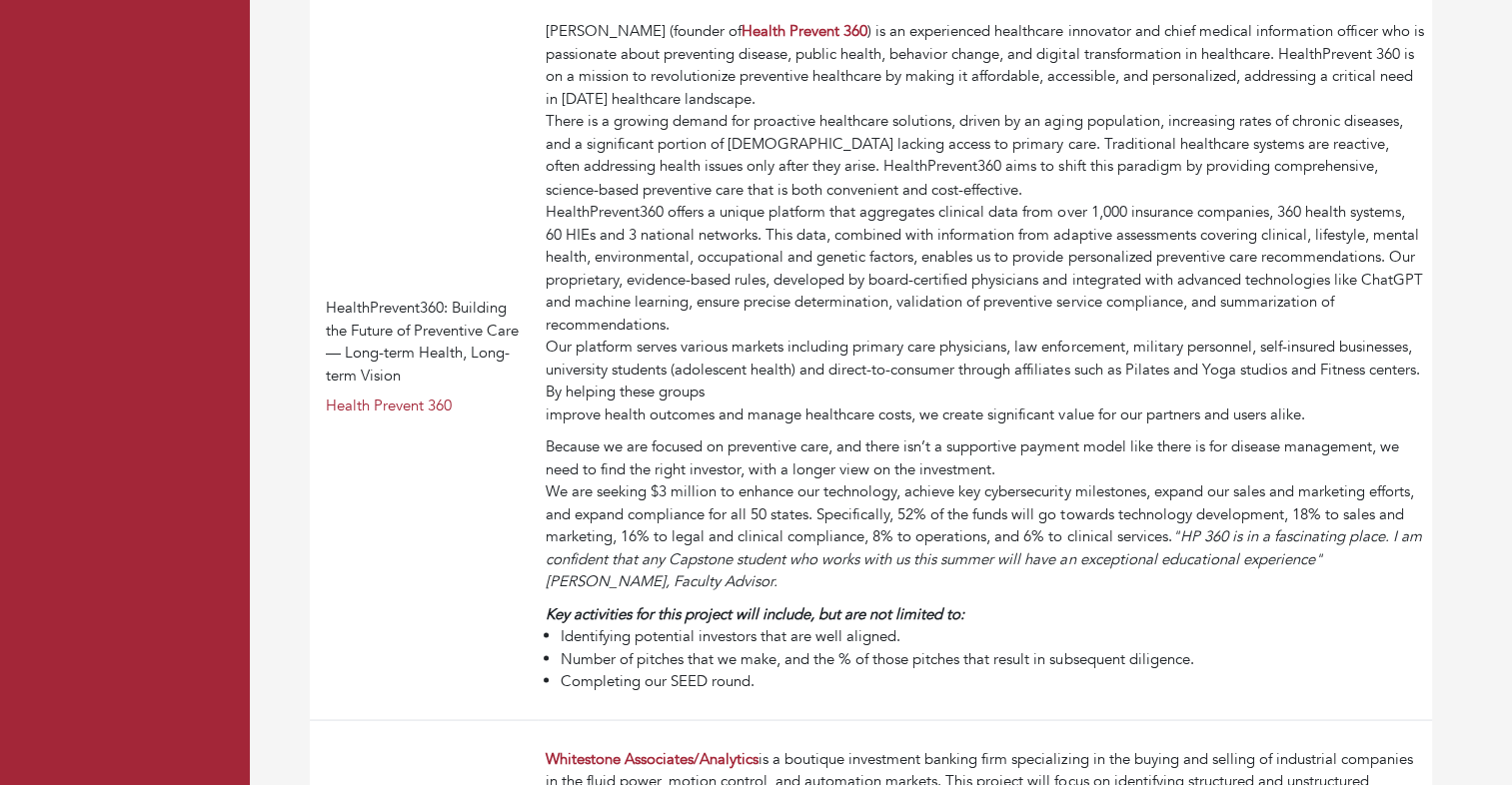 scroll, scrollTop: 3599, scrollLeft: 0, axis: vertical 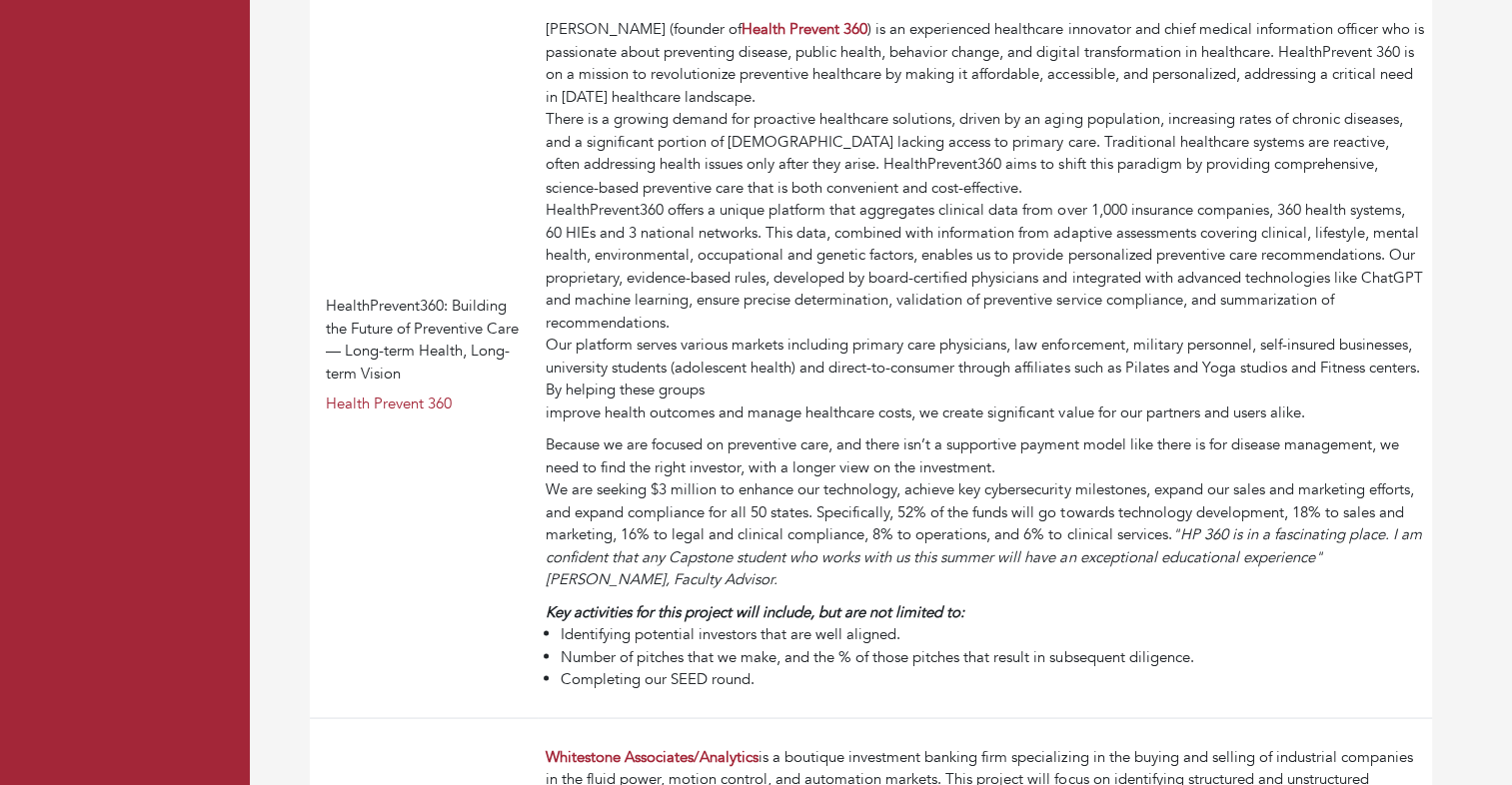 click on "Number of pitches that we make, and the % of those pitches that result in subsequent diligence." at bounding box center (992, 656) 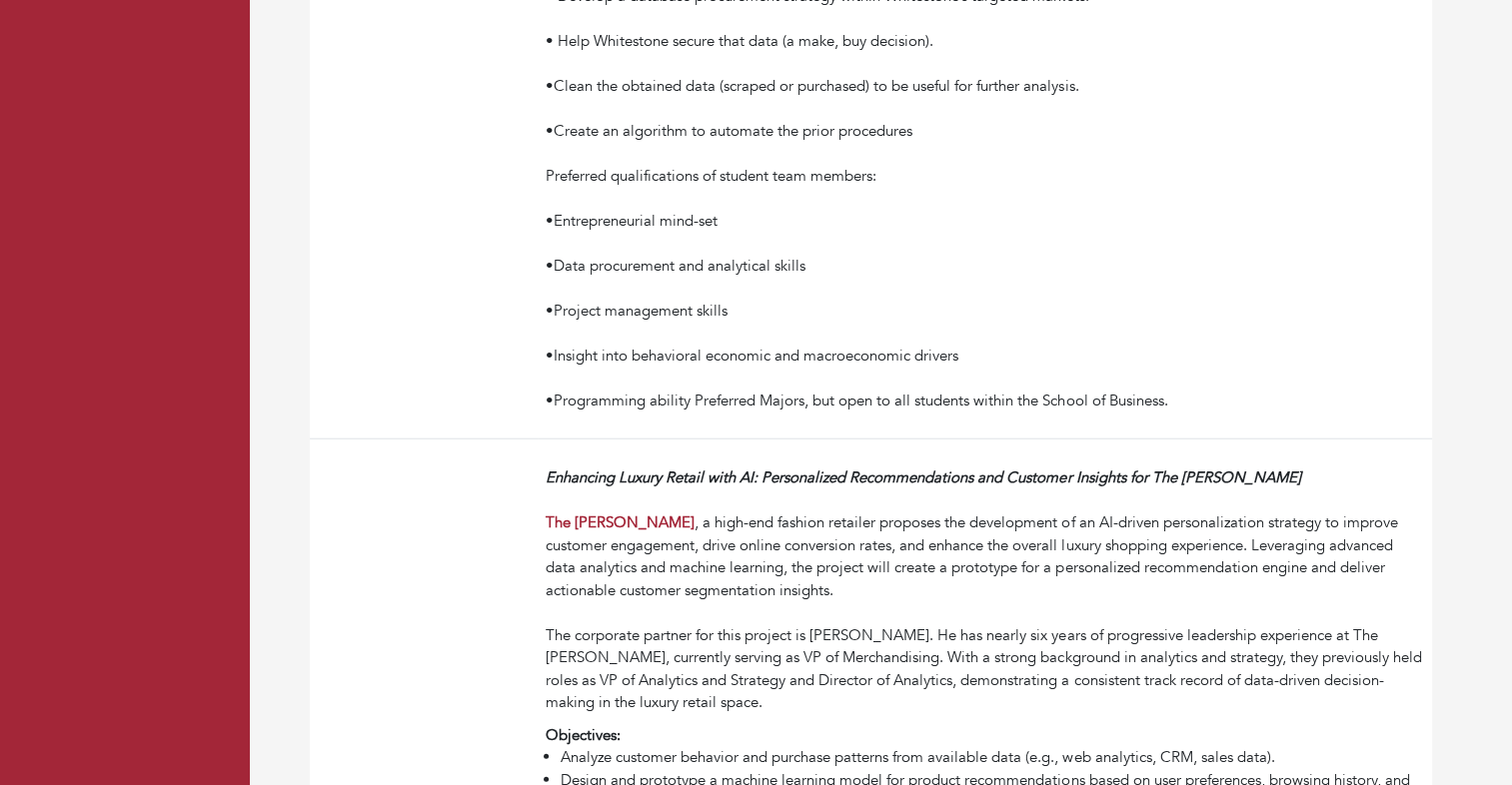 scroll, scrollTop: 4954, scrollLeft: 0, axis: vertical 